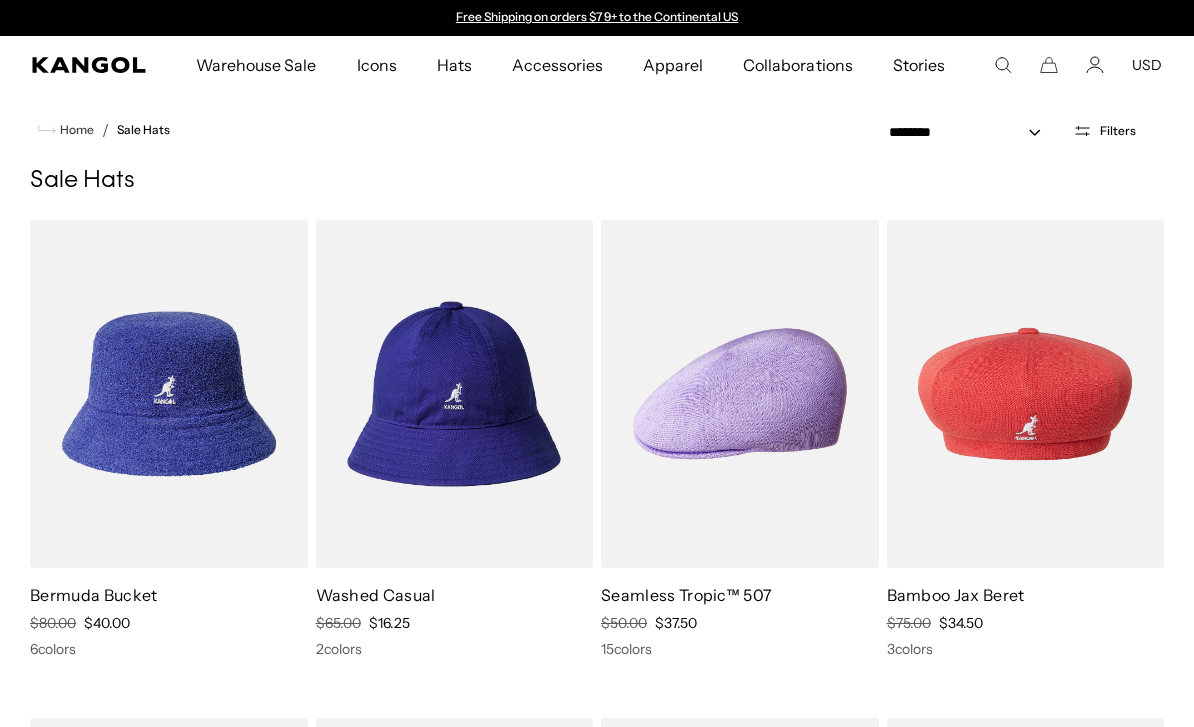 scroll, scrollTop: 0, scrollLeft: 0, axis: both 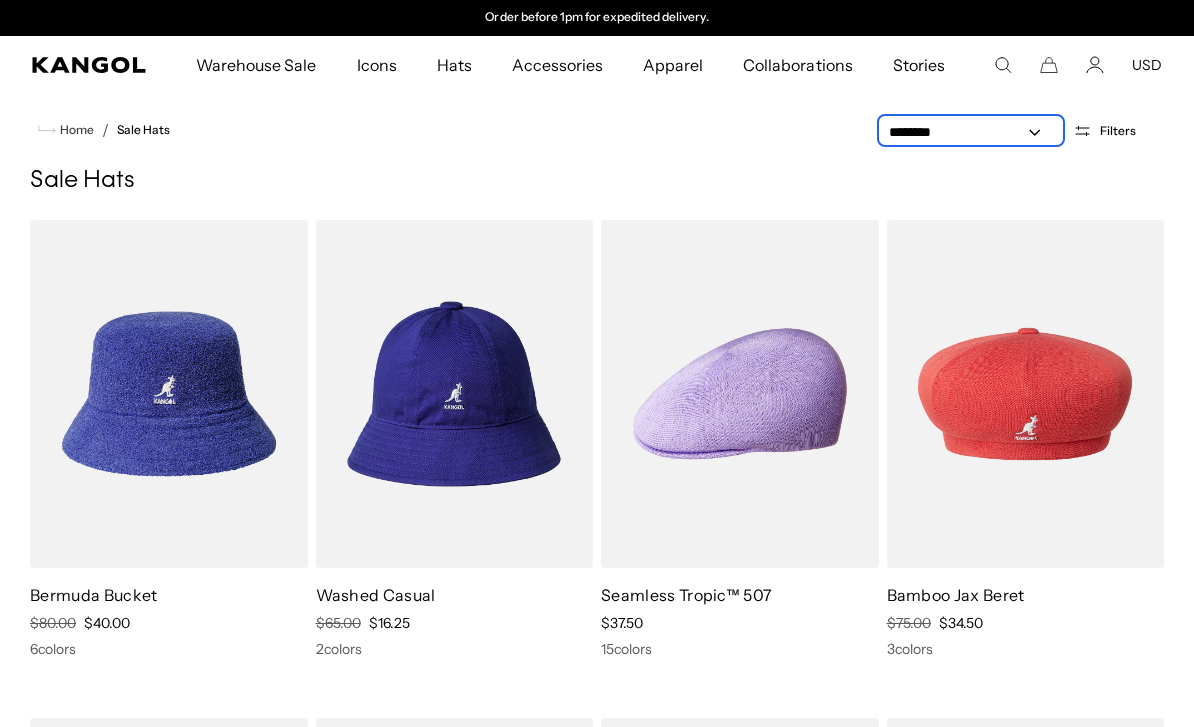 click on "**********" at bounding box center (971, 132) 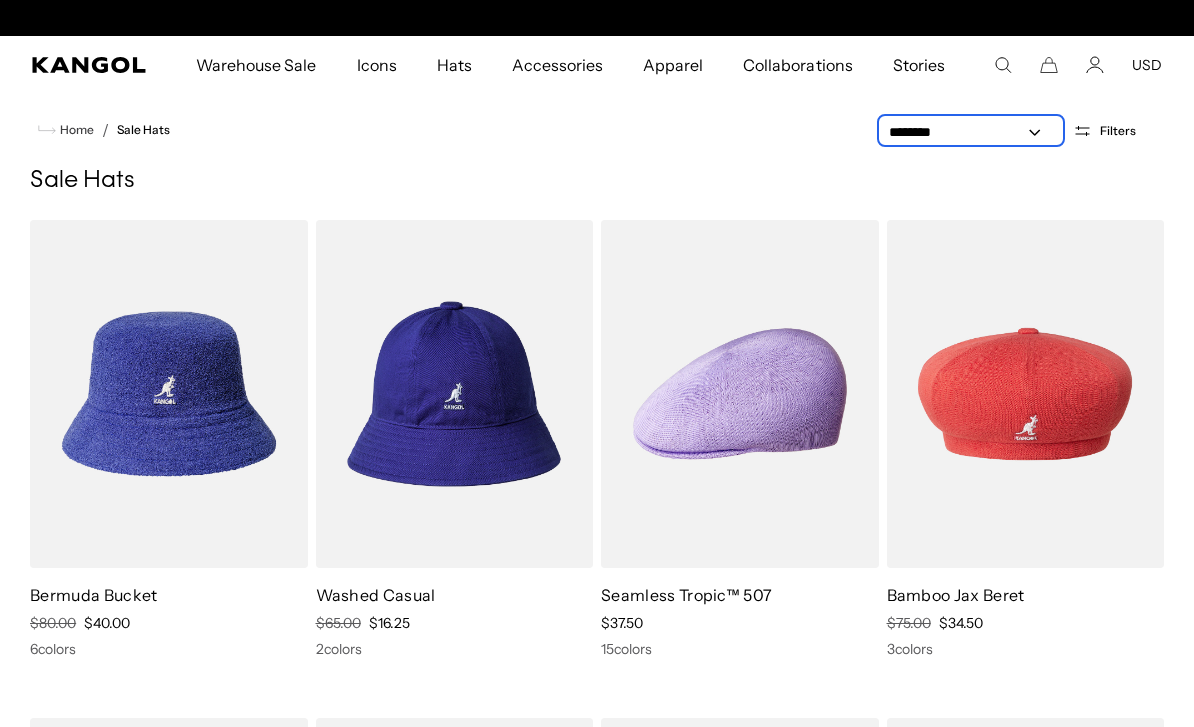 scroll, scrollTop: 0, scrollLeft: 0, axis: both 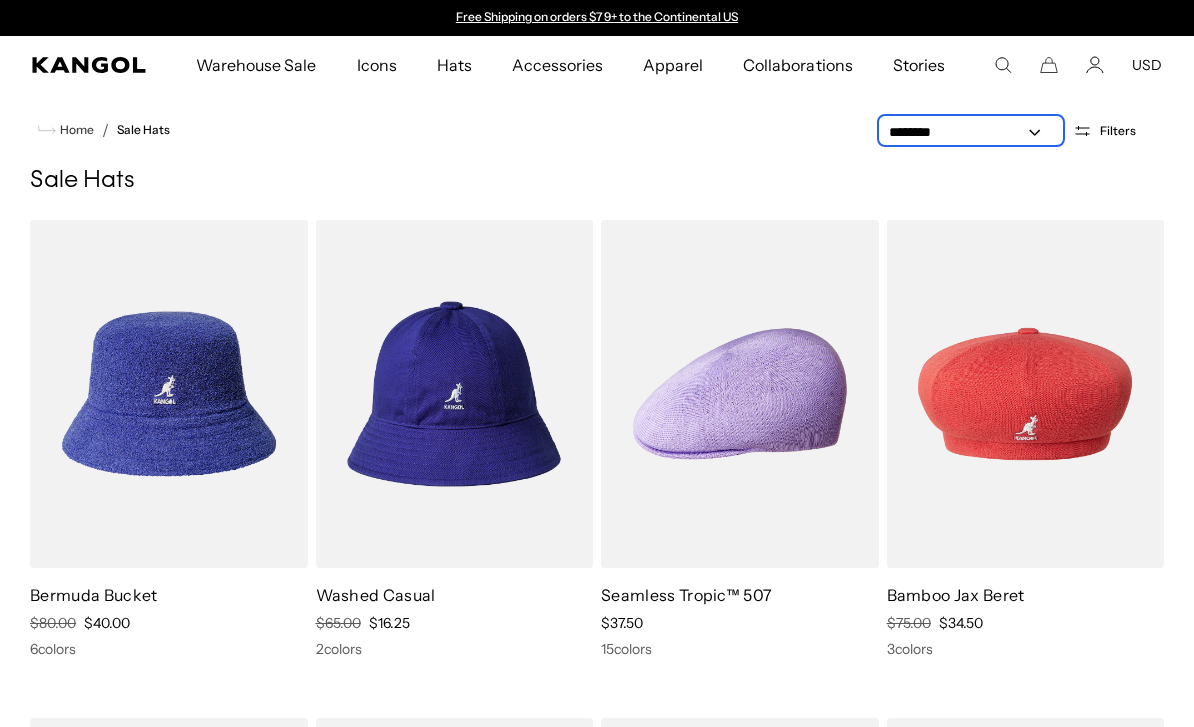 select on "*****" 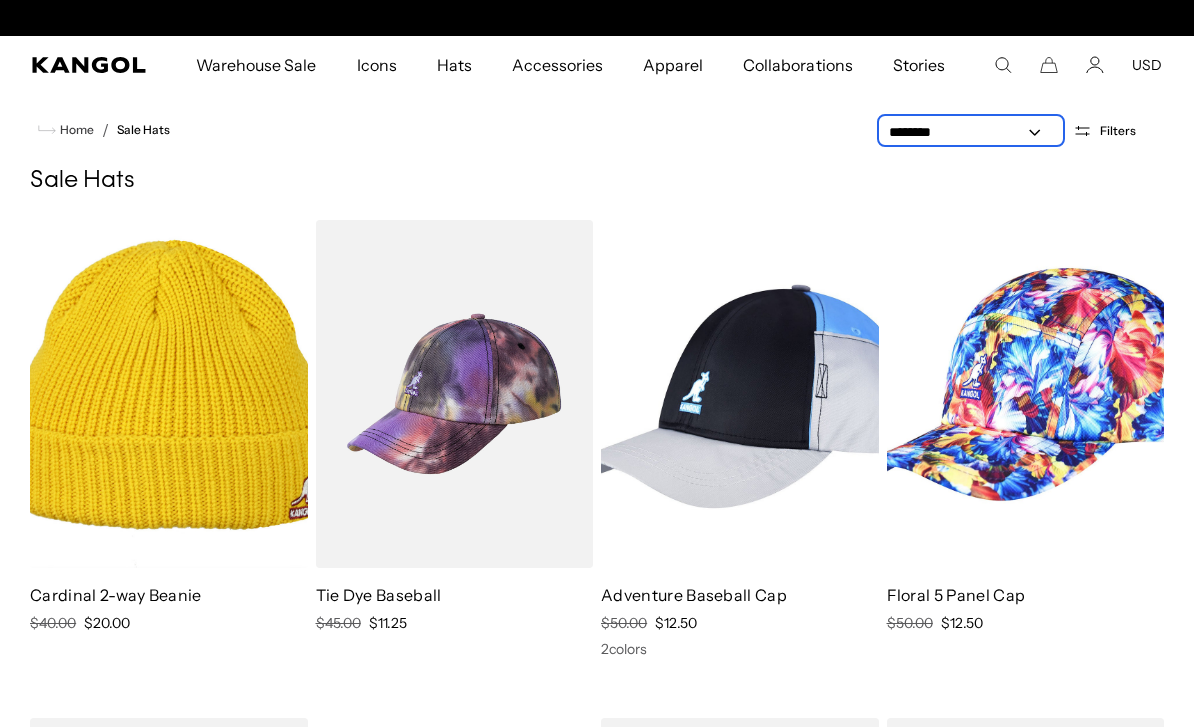 scroll, scrollTop: 0, scrollLeft: 412, axis: horizontal 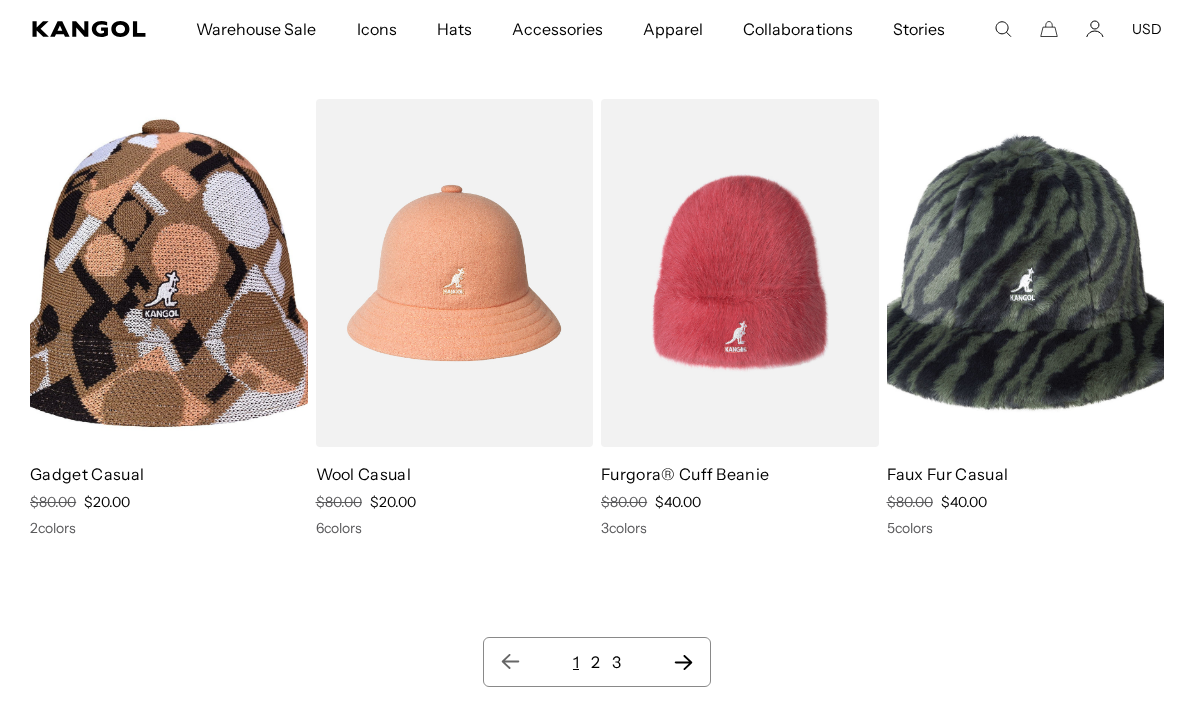 click 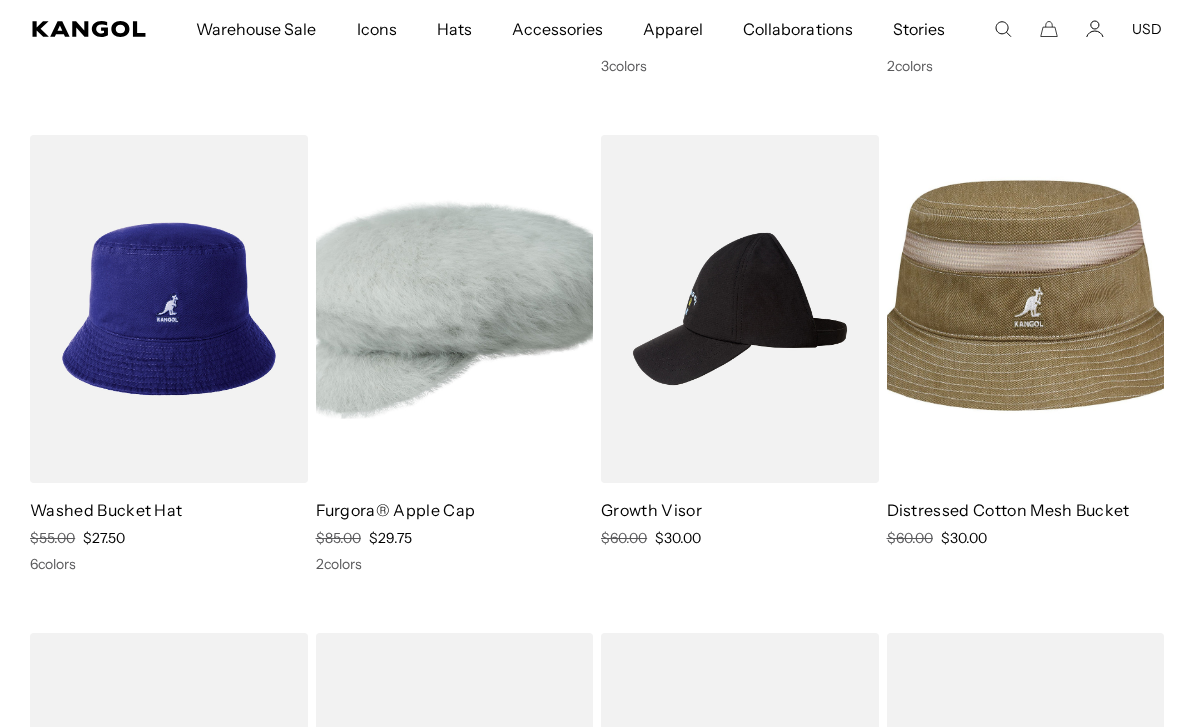 click on "Furgora® Apple Cap" at bounding box center (396, 510) 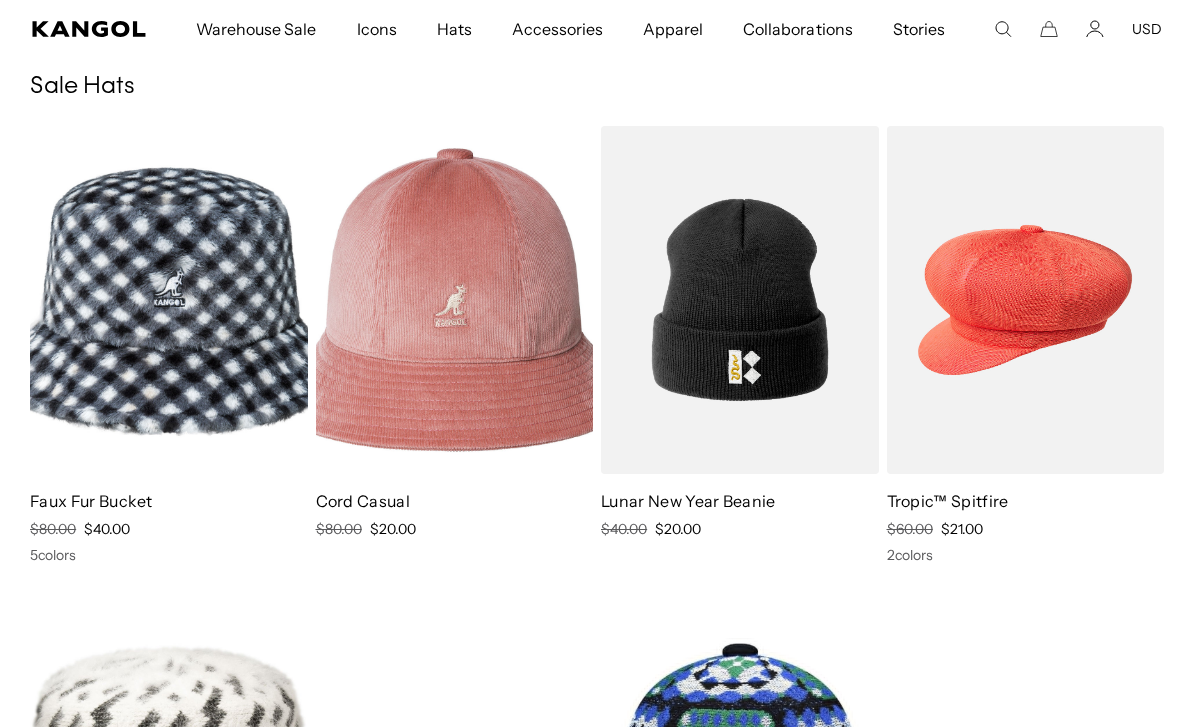 scroll, scrollTop: 2577, scrollLeft: 0, axis: vertical 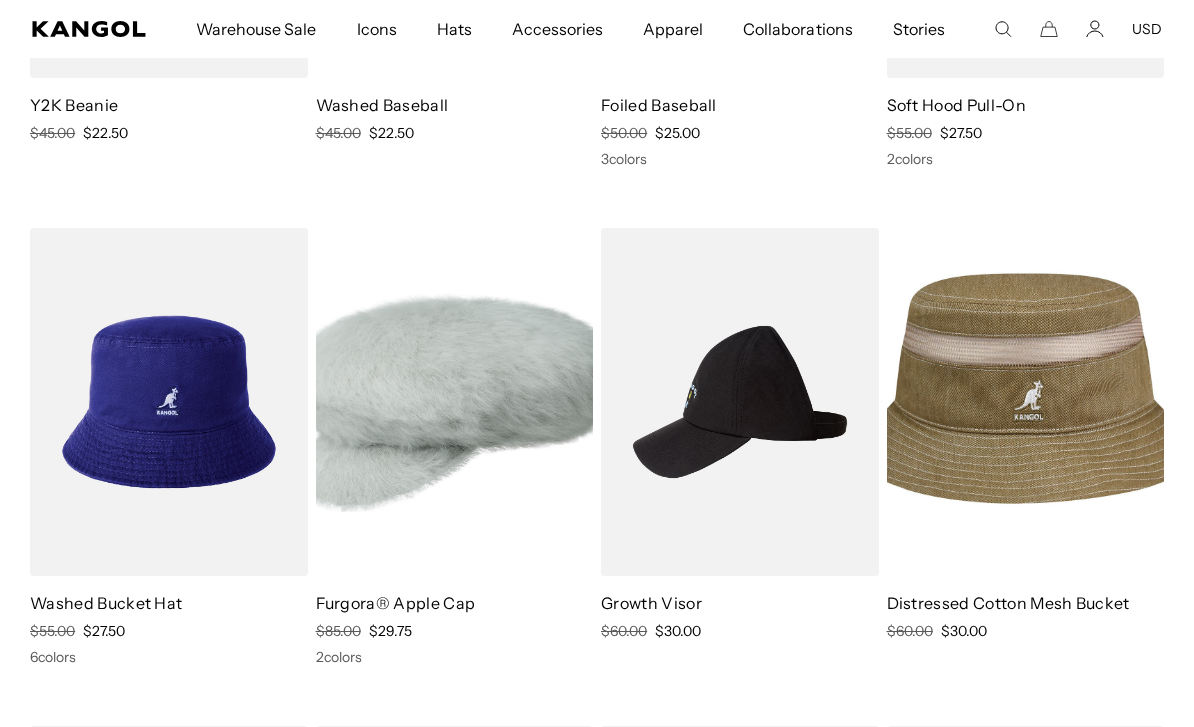 click at bounding box center (0, 0) 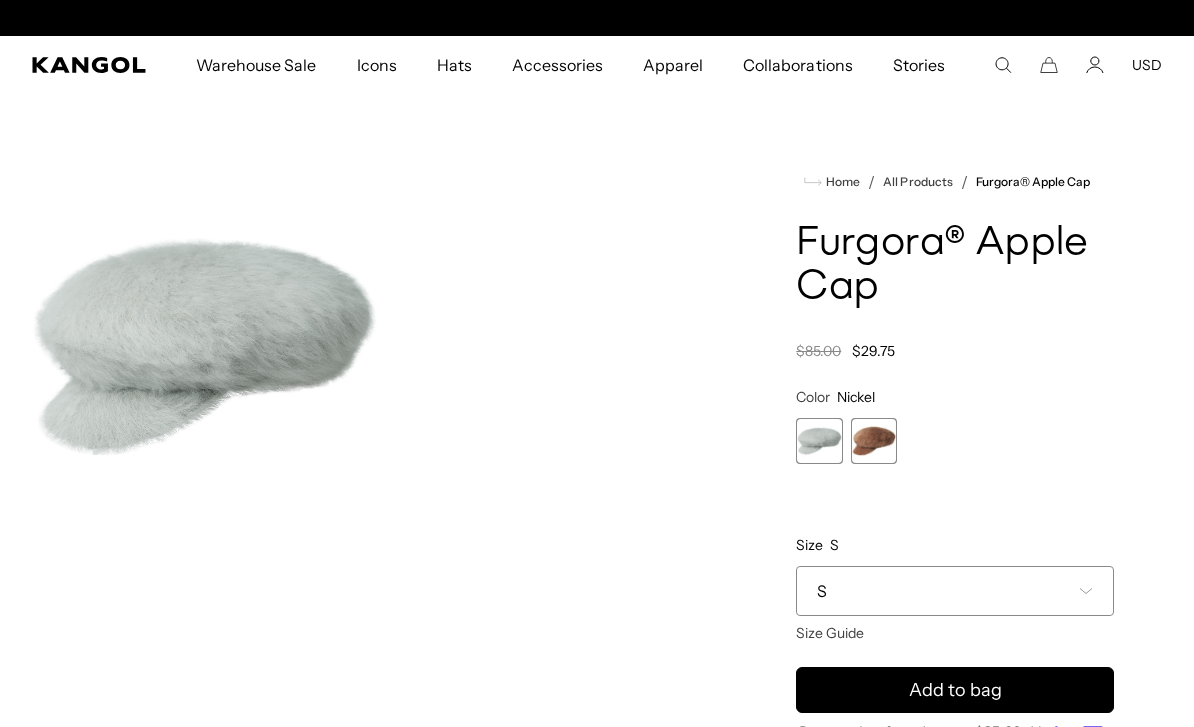 scroll, scrollTop: 0, scrollLeft: 0, axis: both 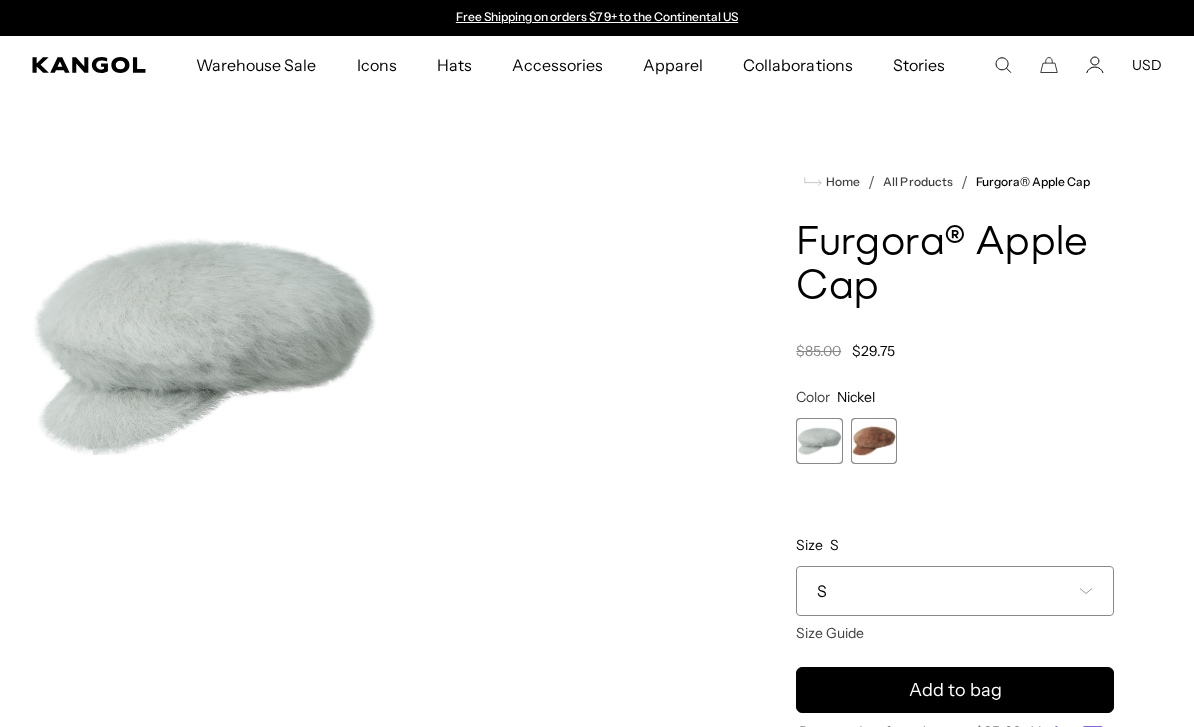 click at bounding box center [874, 441] 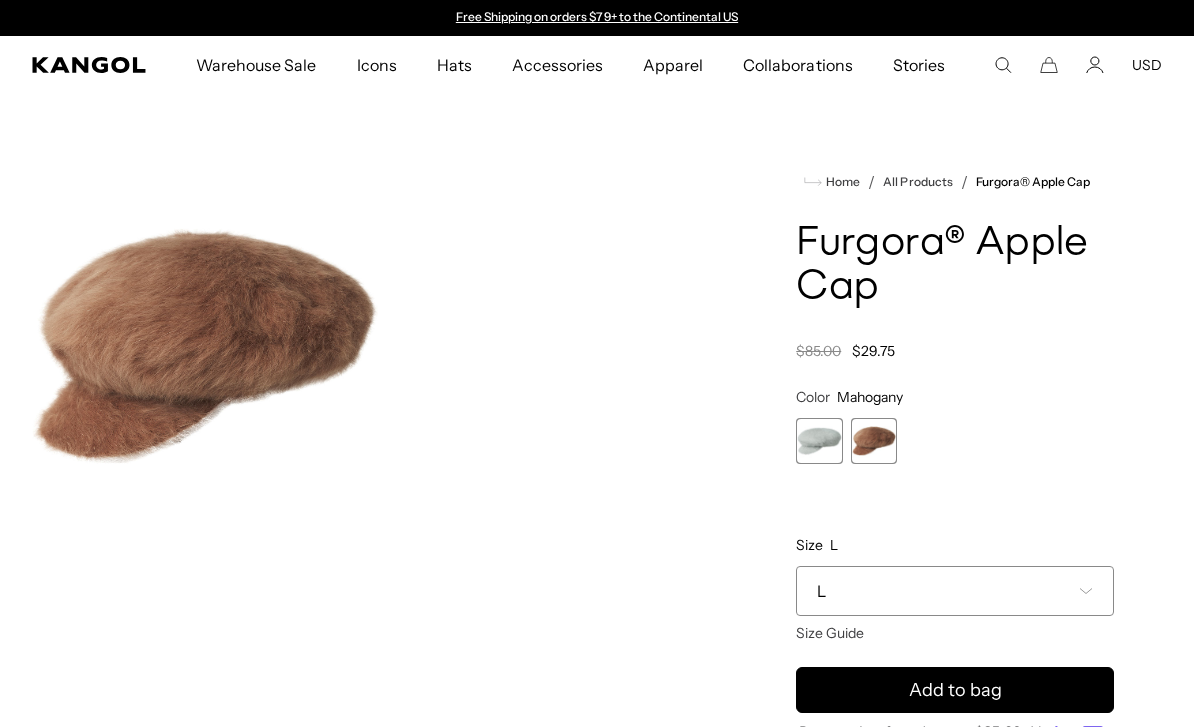 click at bounding box center (874, 441) 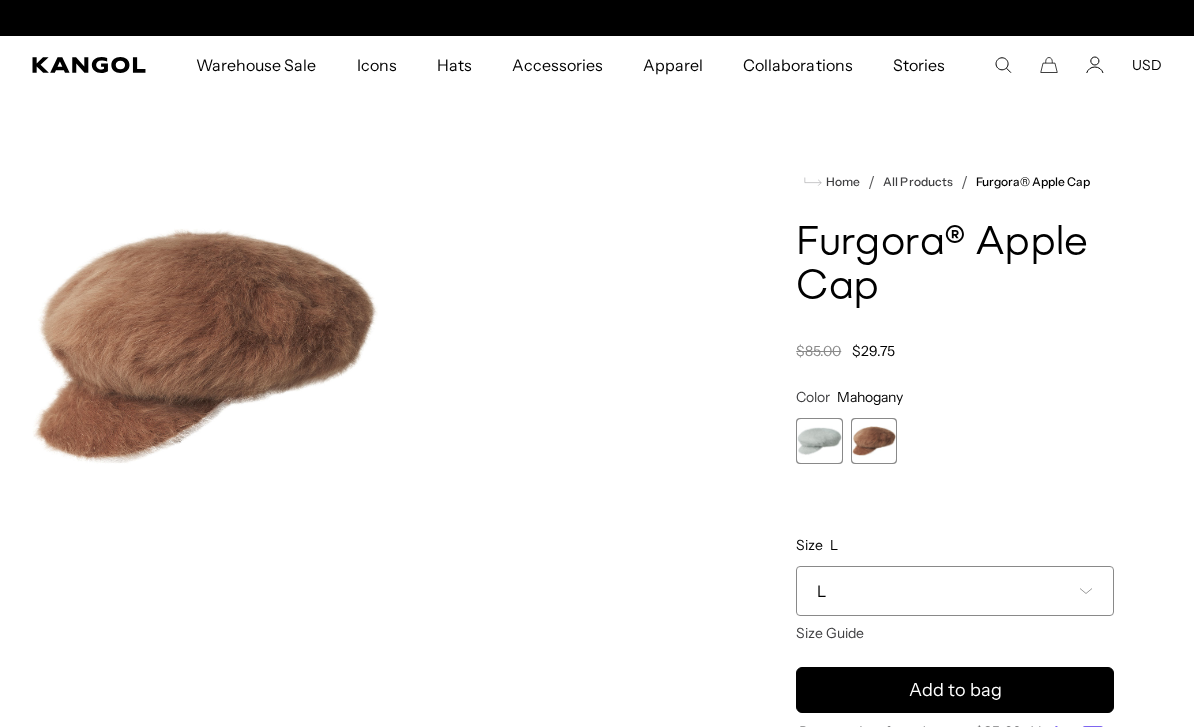 scroll, scrollTop: 0, scrollLeft: 412, axis: horizontal 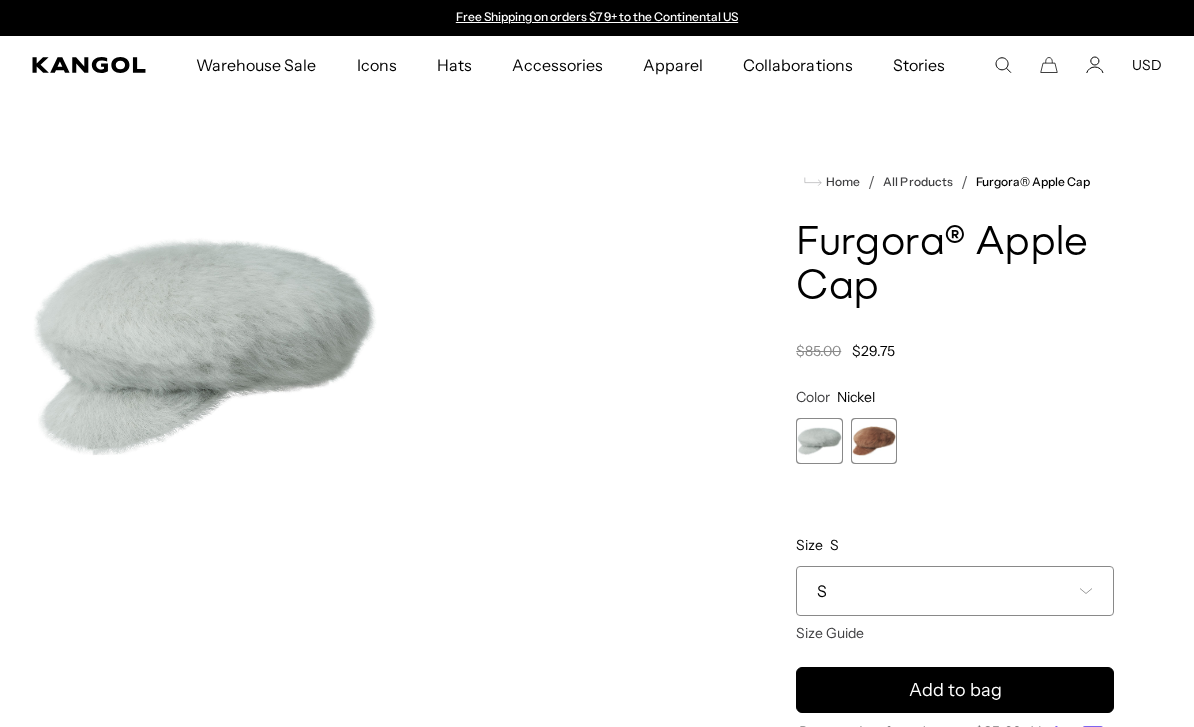 click at bounding box center [874, 441] 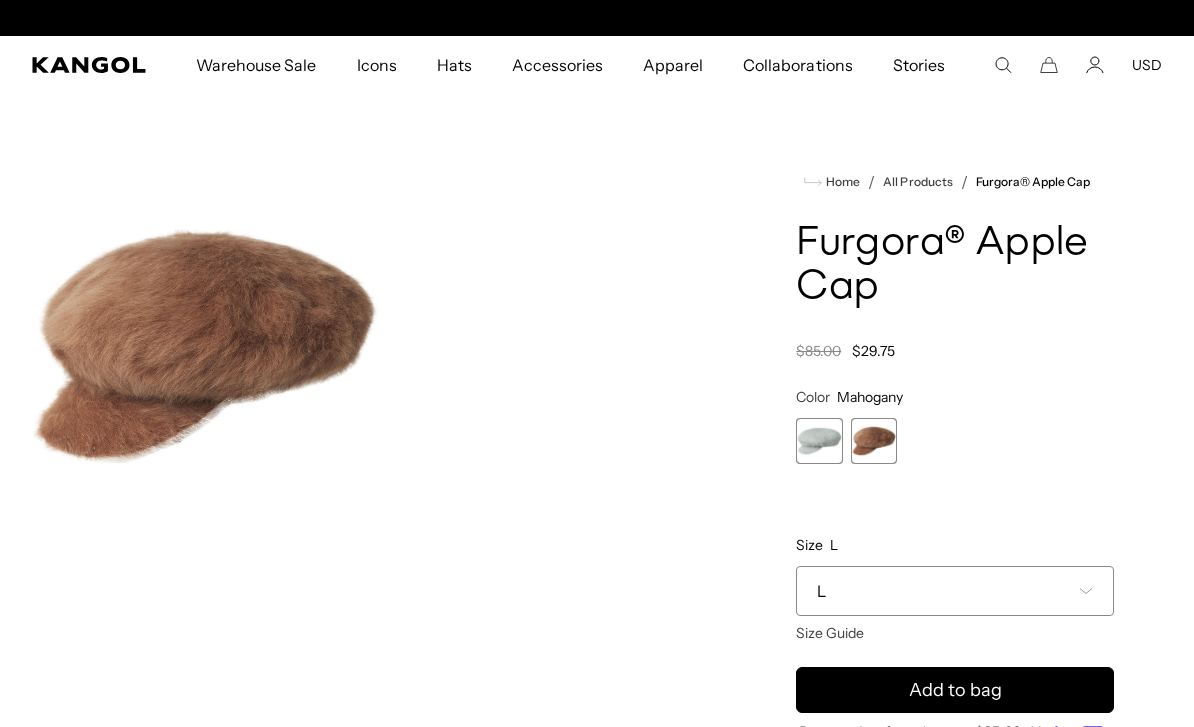 scroll, scrollTop: 0, scrollLeft: 412, axis: horizontal 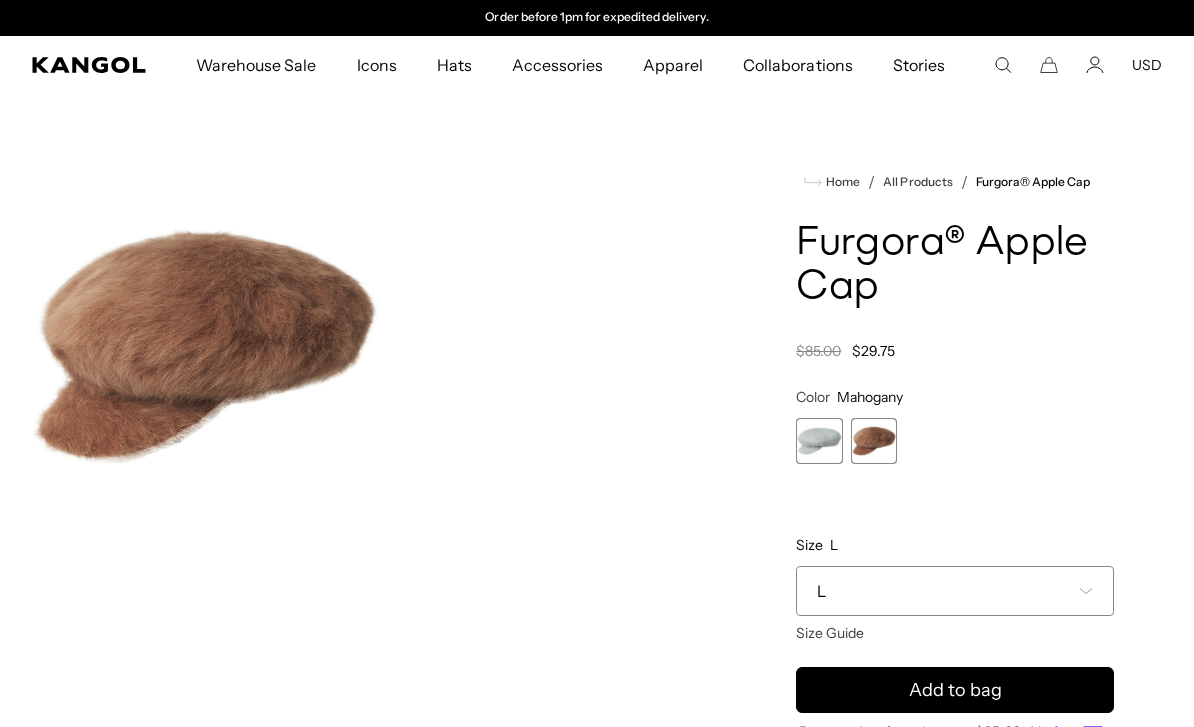 click on "L" at bounding box center [955, 591] 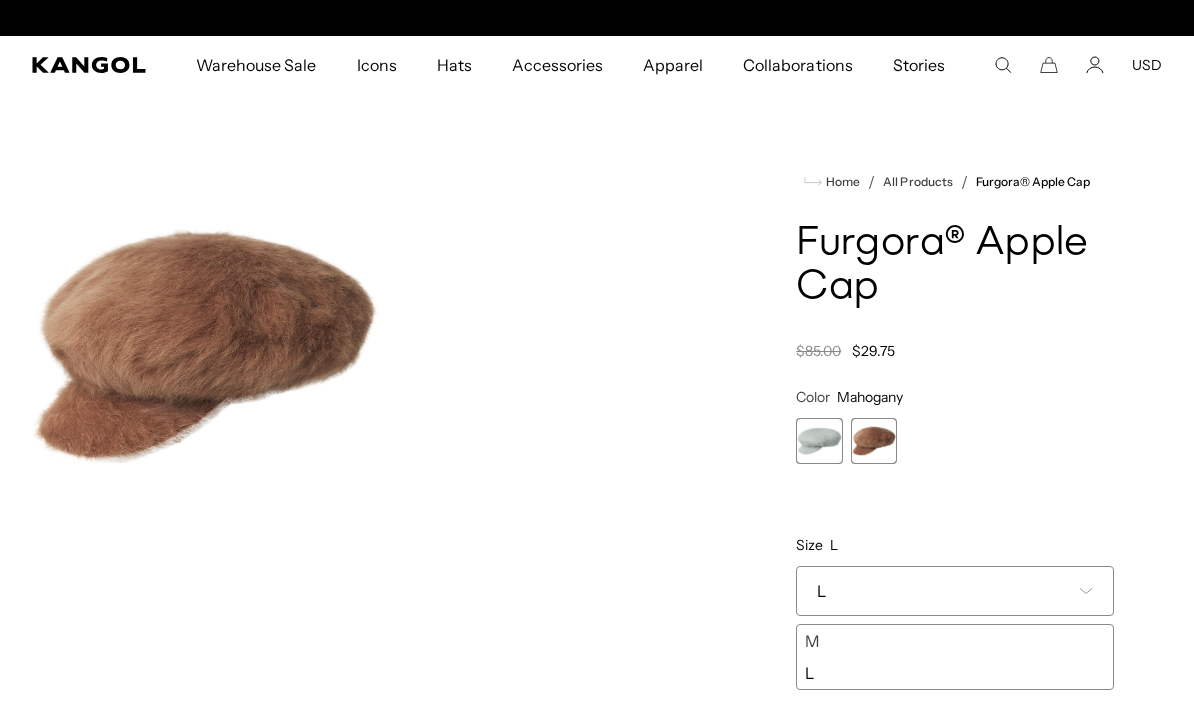 scroll, scrollTop: 54, scrollLeft: 0, axis: vertical 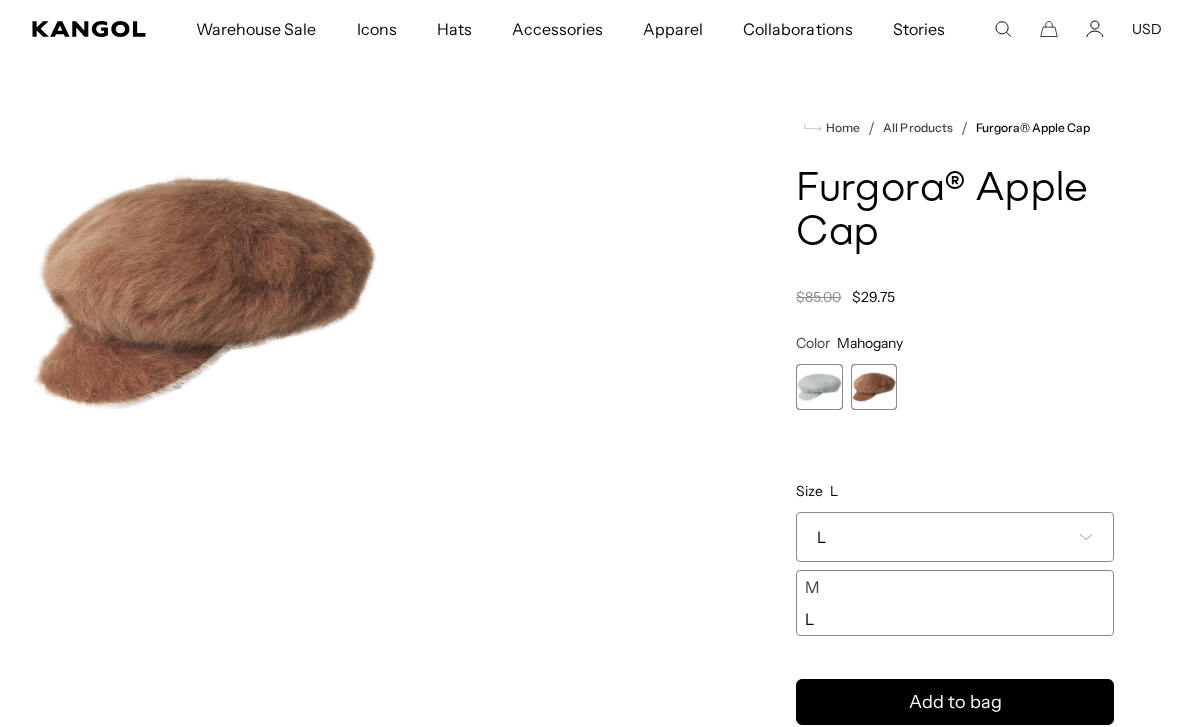 click on "**********" at bounding box center (955, 485) 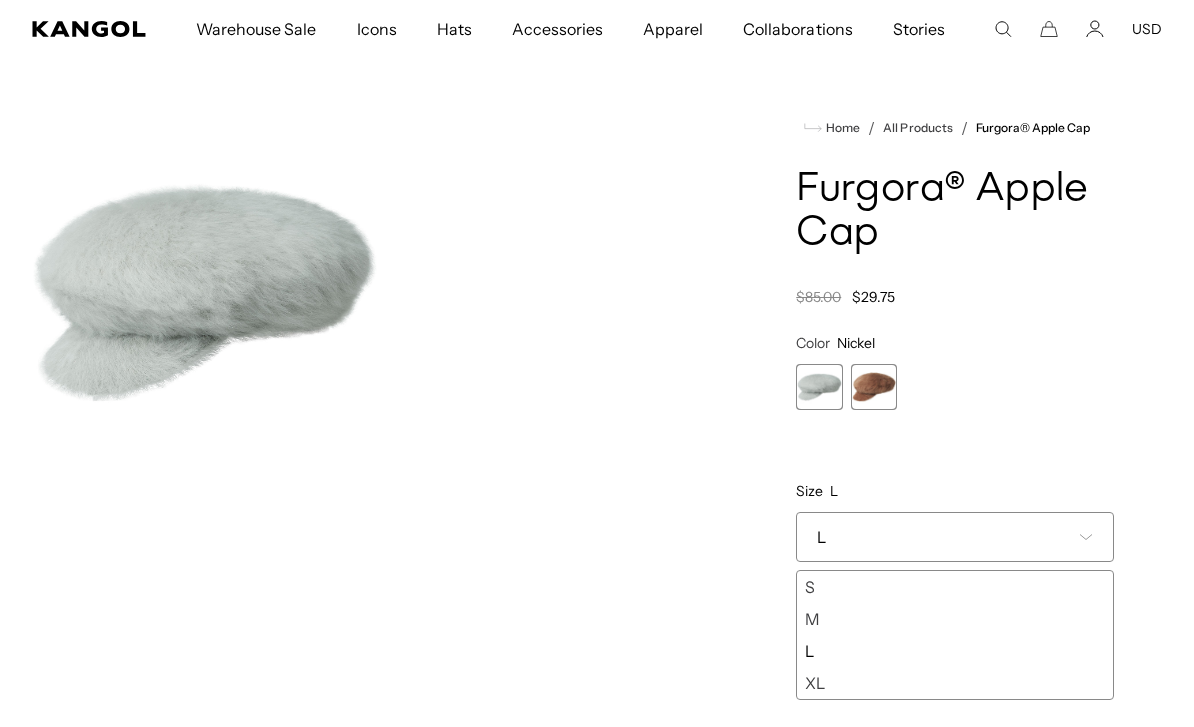 scroll, scrollTop: 0, scrollLeft: 412, axis: horizontal 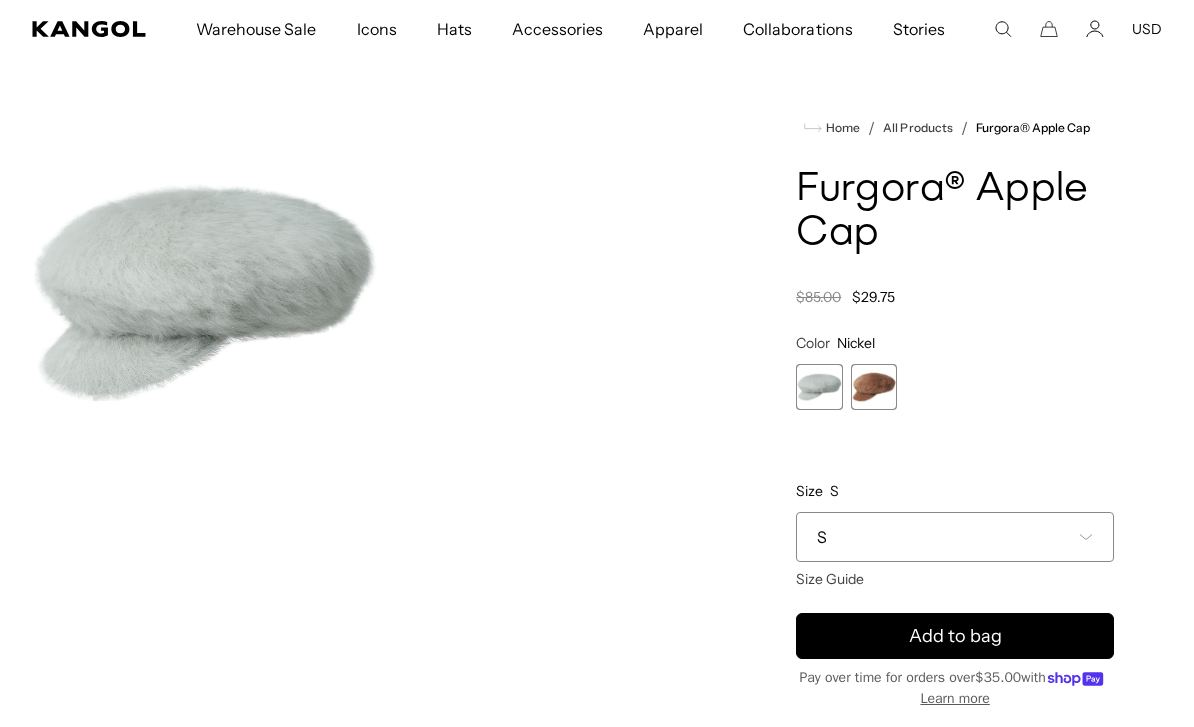 click on "Size Guide" at bounding box center (830, 579) 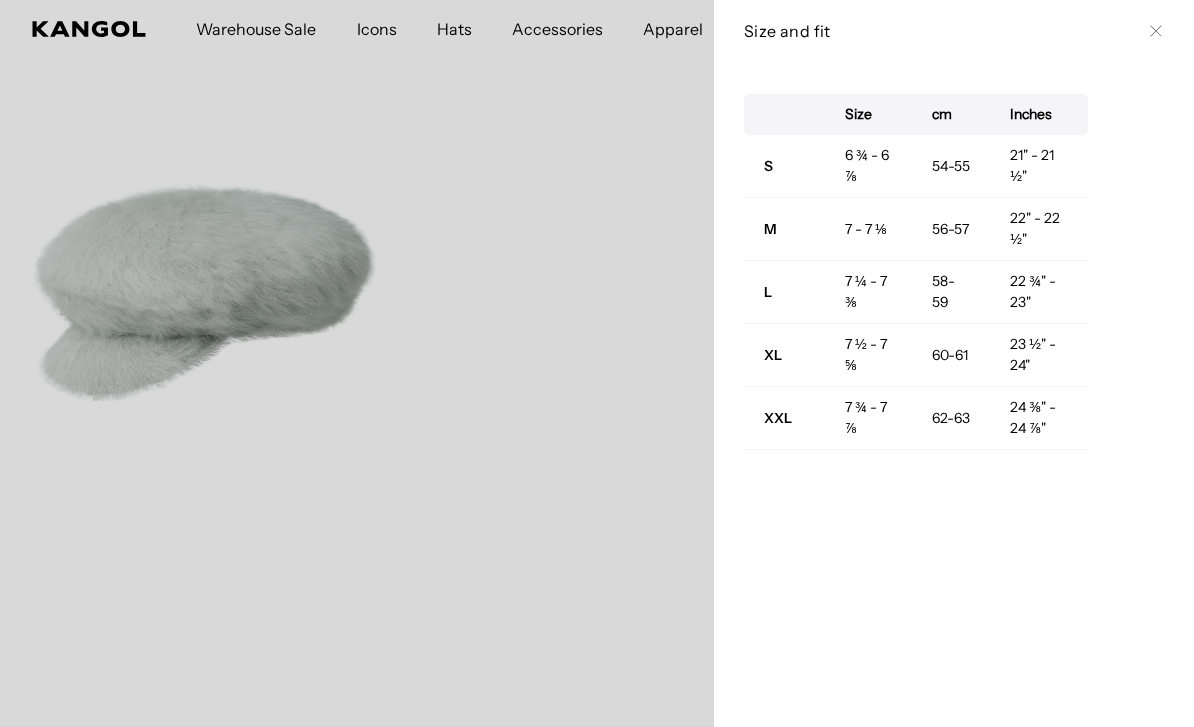 scroll, scrollTop: 0, scrollLeft: 412, axis: horizontal 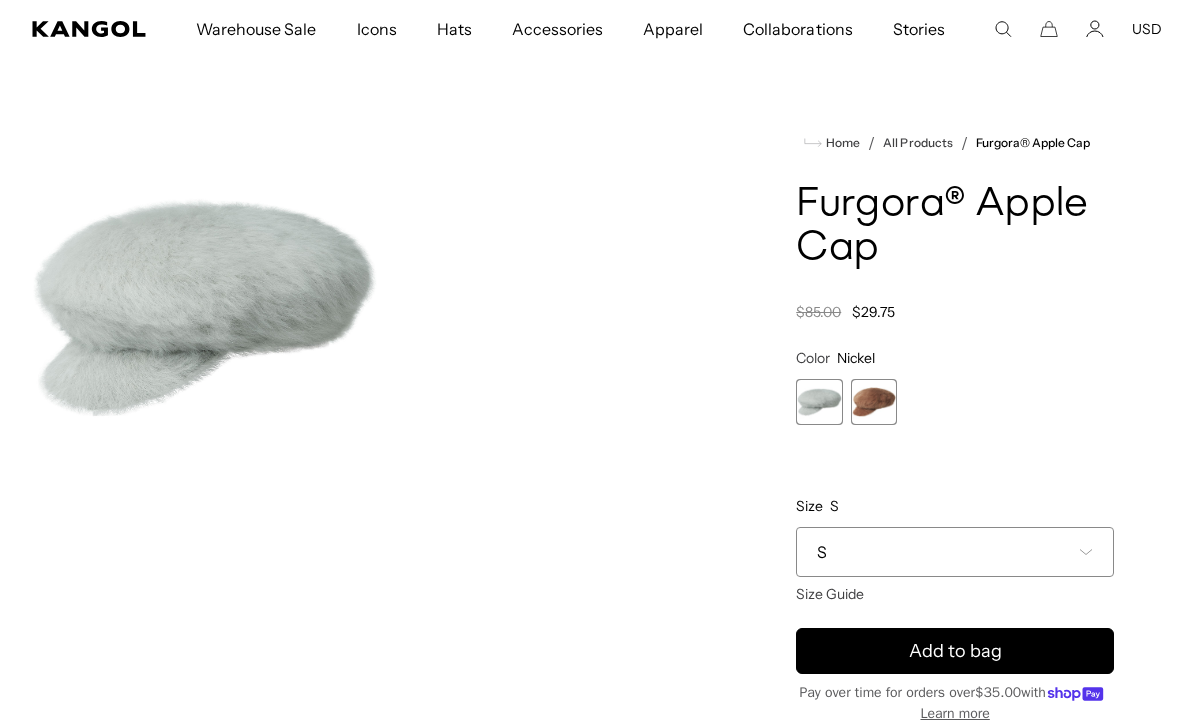 click on "Add to bag" at bounding box center (955, 651) 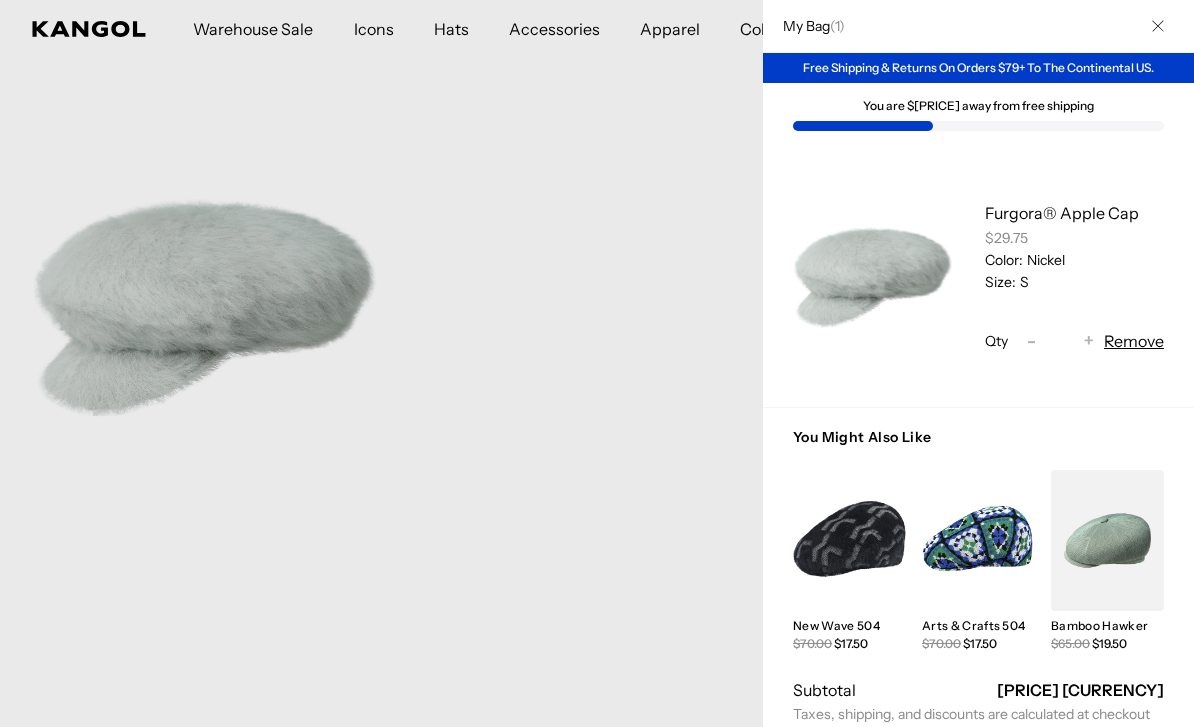 scroll, scrollTop: 0, scrollLeft: 412, axis: horizontal 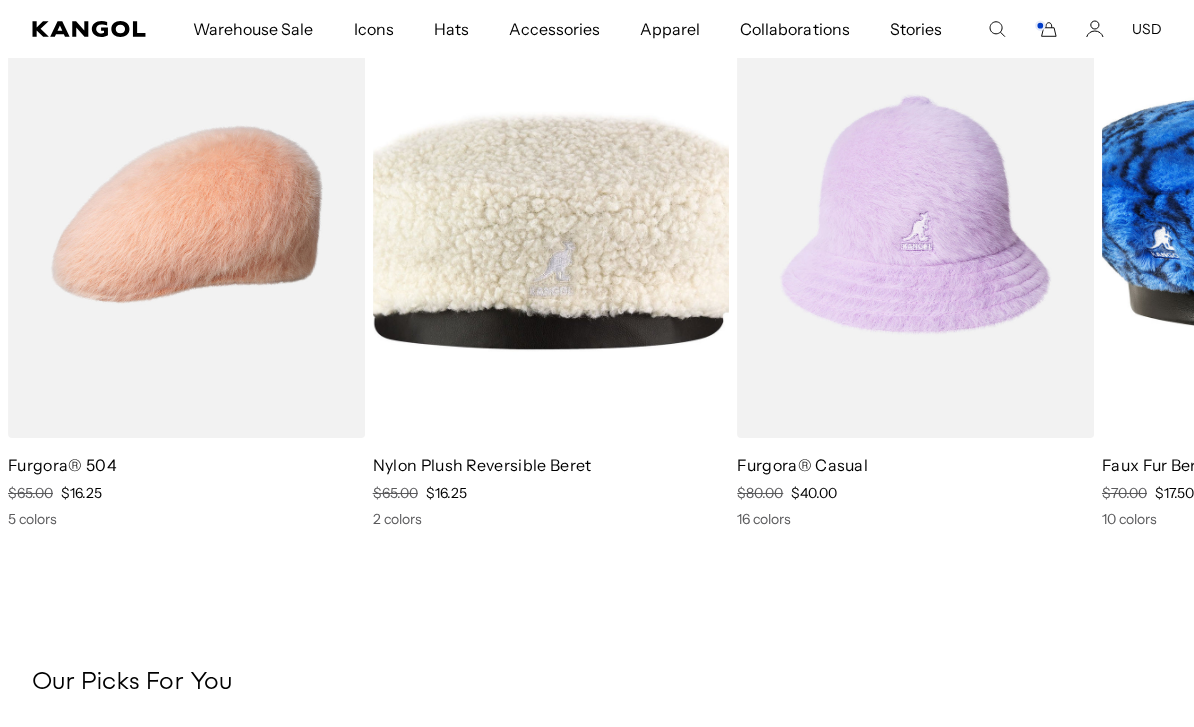 click at bounding box center [0, 0] 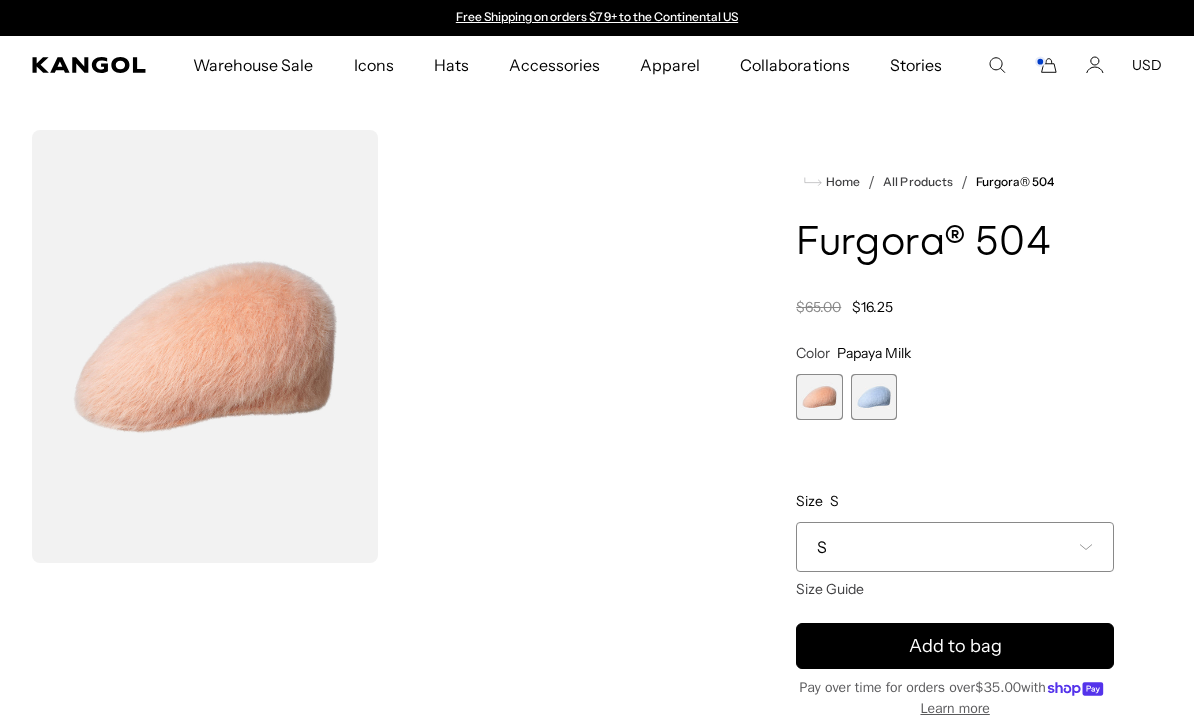 scroll, scrollTop: 0, scrollLeft: 0, axis: both 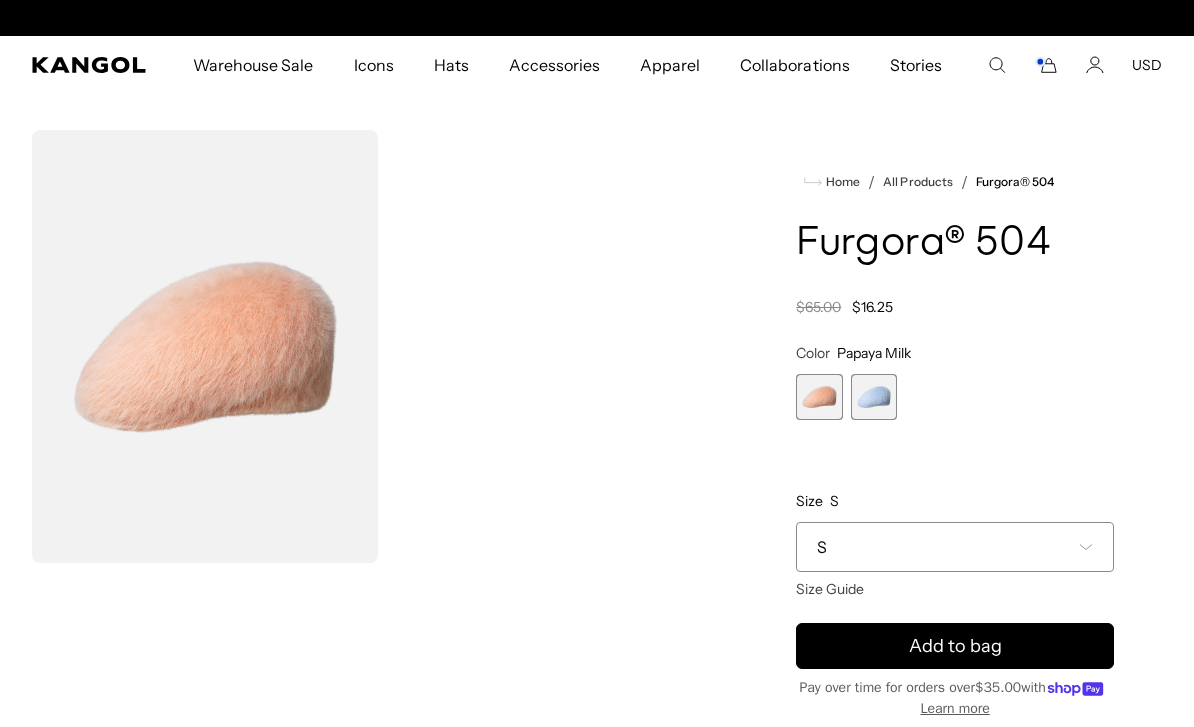 click at bounding box center [874, 397] 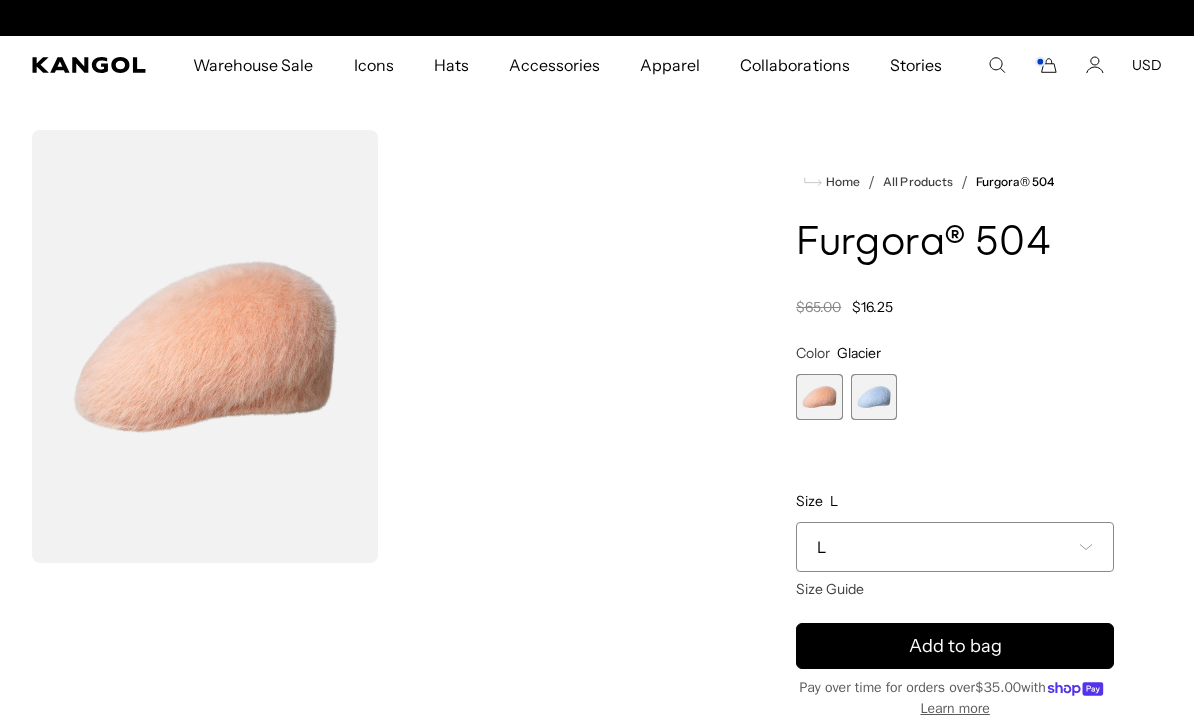 scroll, scrollTop: 0, scrollLeft: 412, axis: horizontal 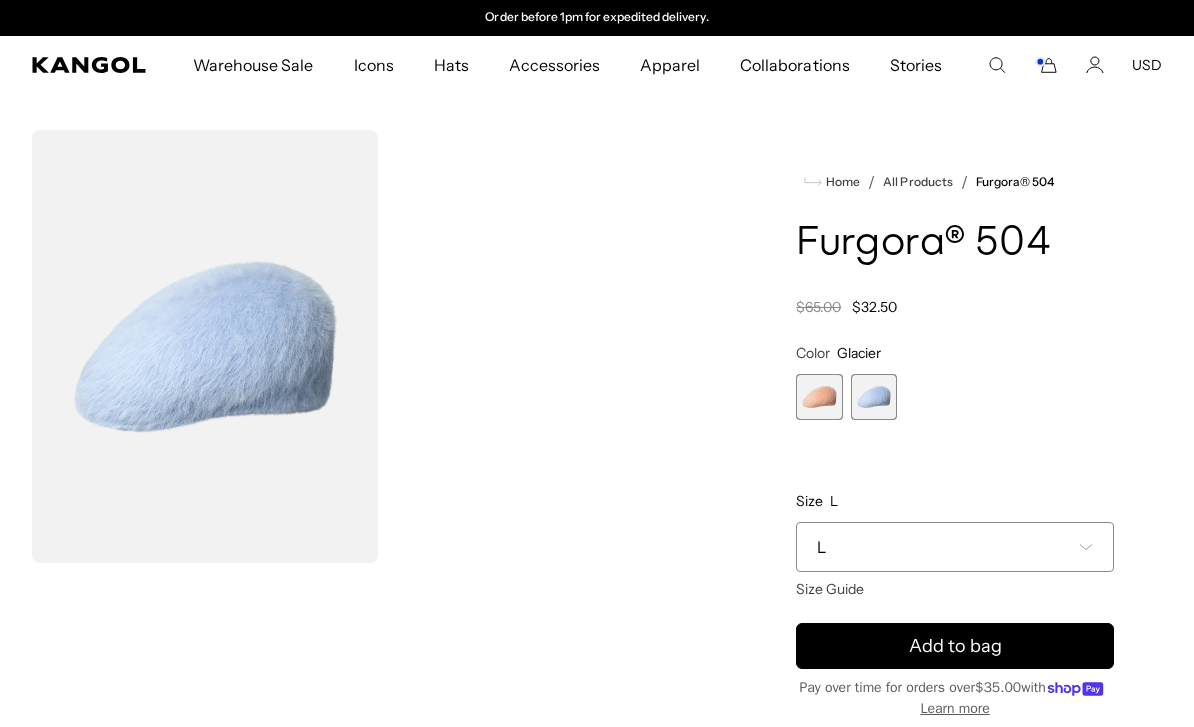 click at bounding box center [819, 397] 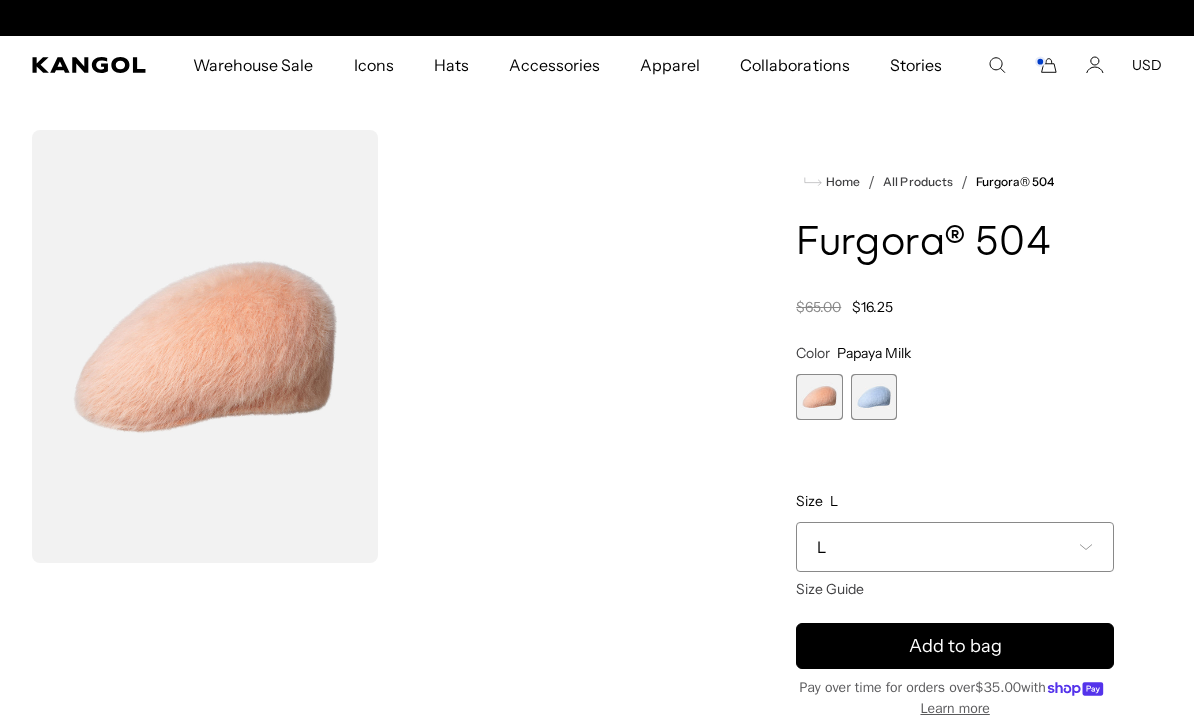 scroll, scrollTop: 0, scrollLeft: 0, axis: both 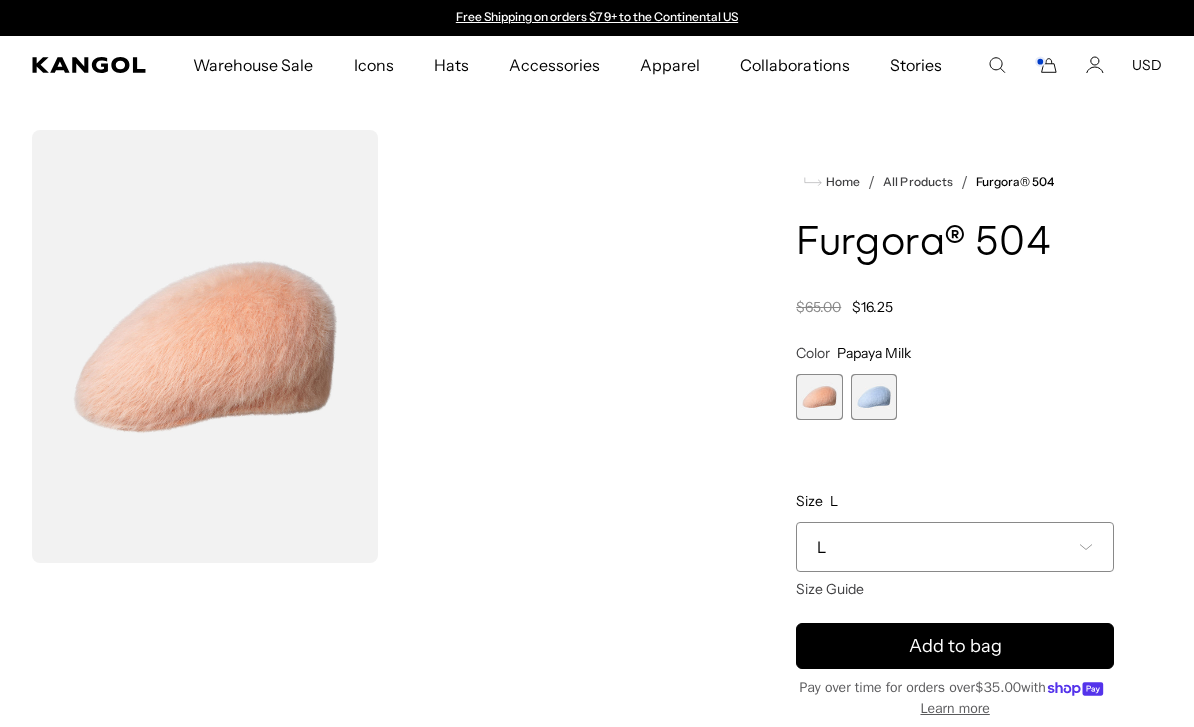 click on "L" at bounding box center (955, 547) 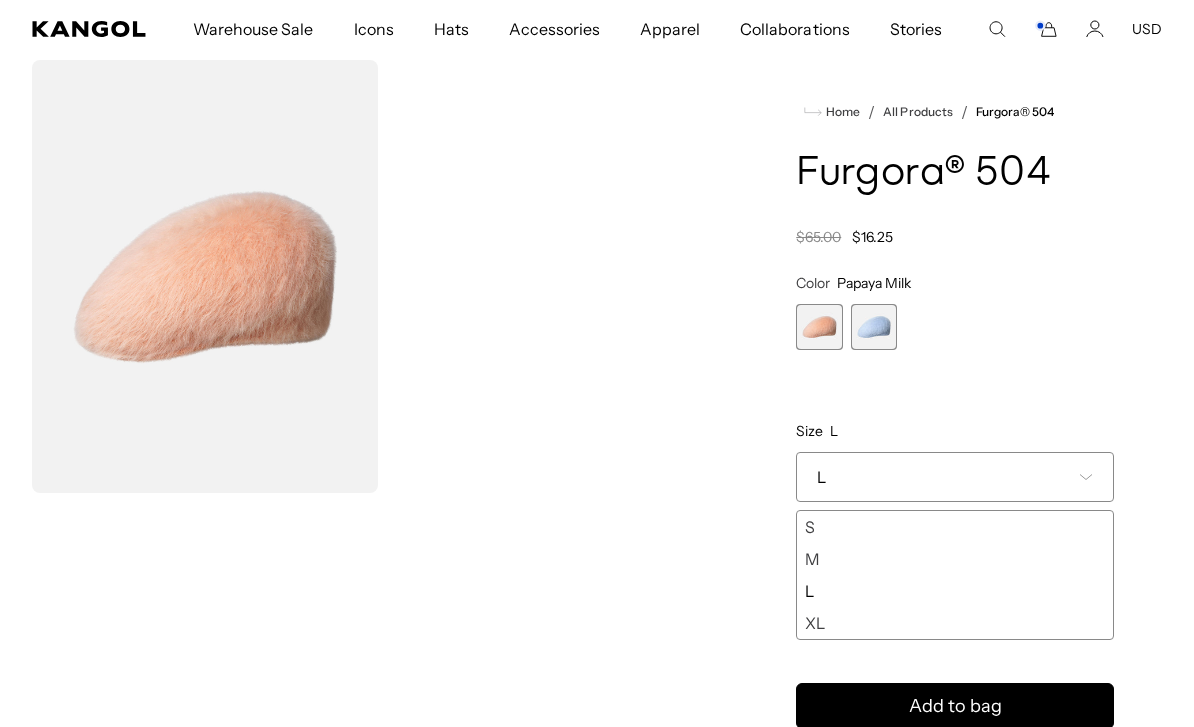 scroll, scrollTop: 87, scrollLeft: 0, axis: vertical 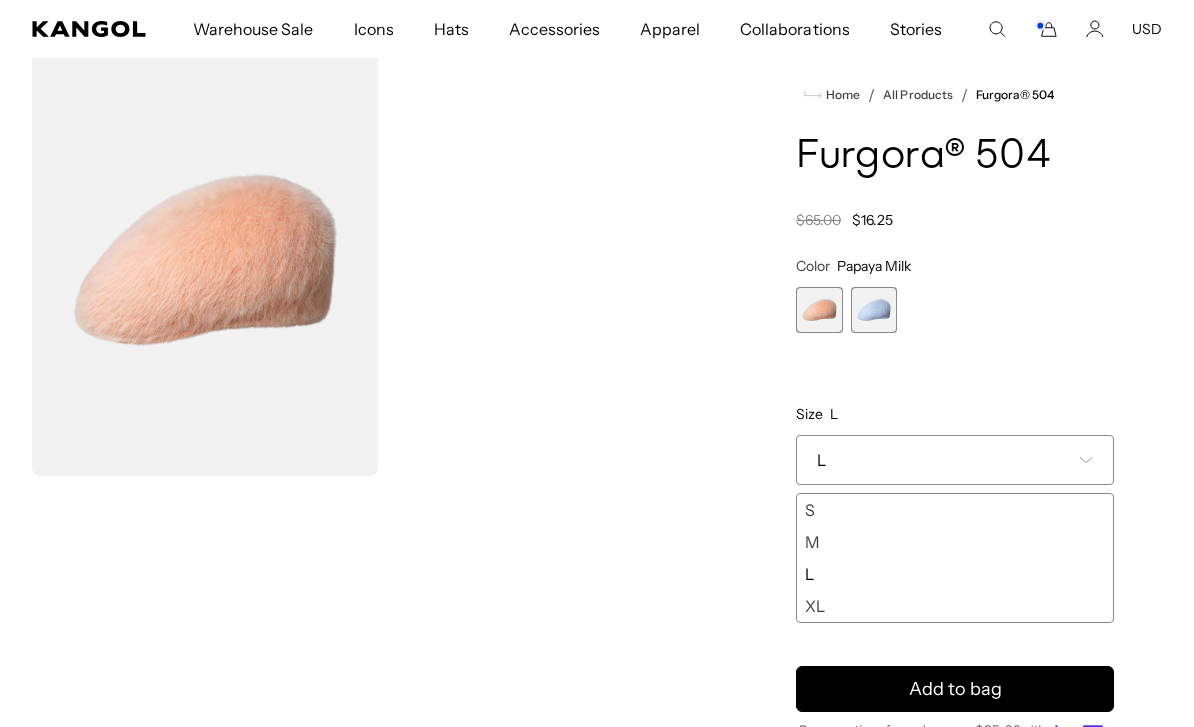 click on "M" at bounding box center [955, 542] 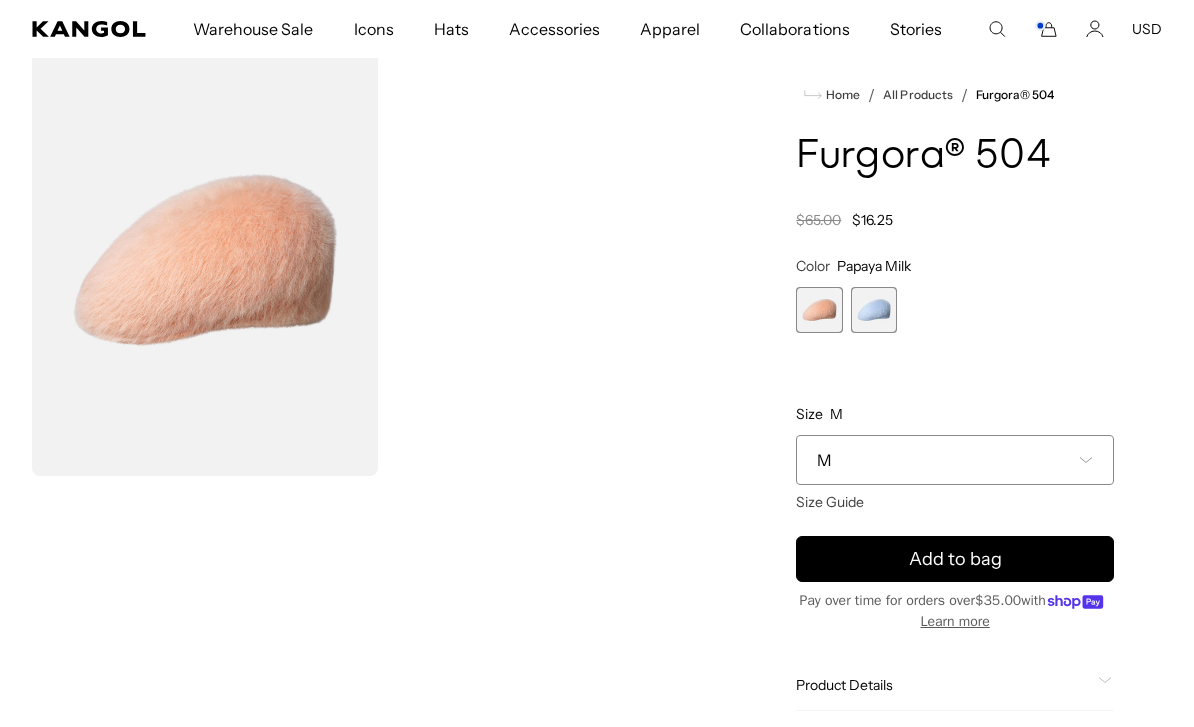 scroll, scrollTop: 0, scrollLeft: 0, axis: both 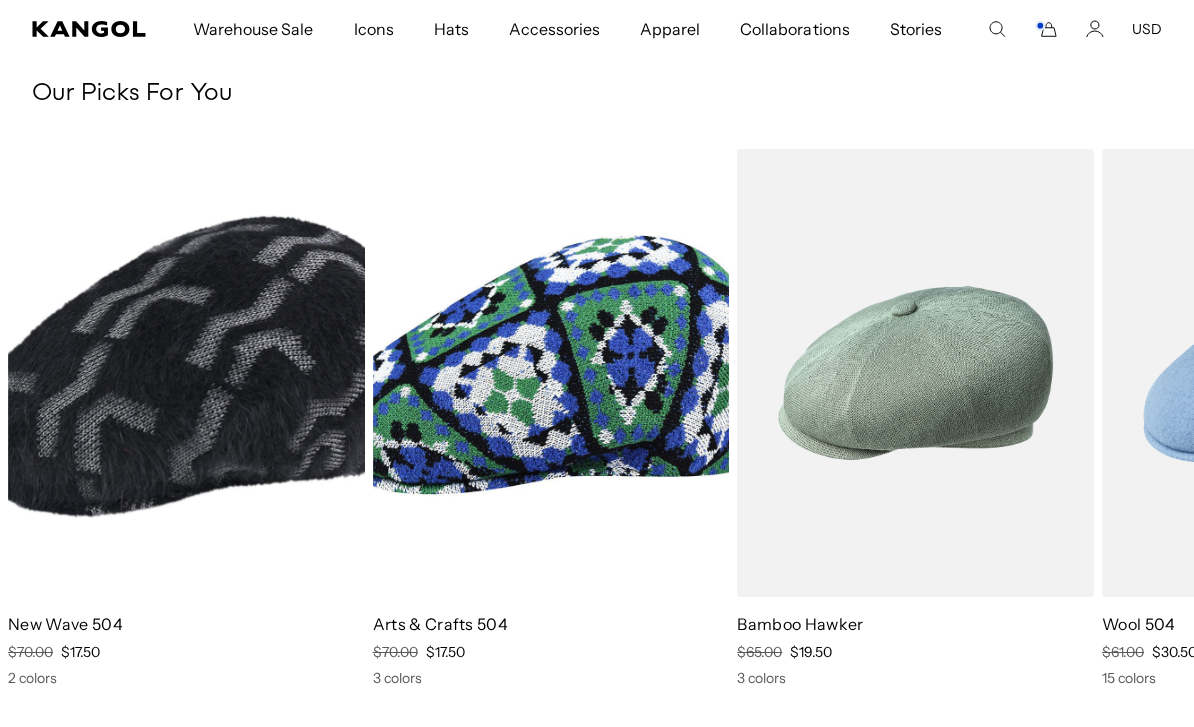 click at bounding box center (0, 0) 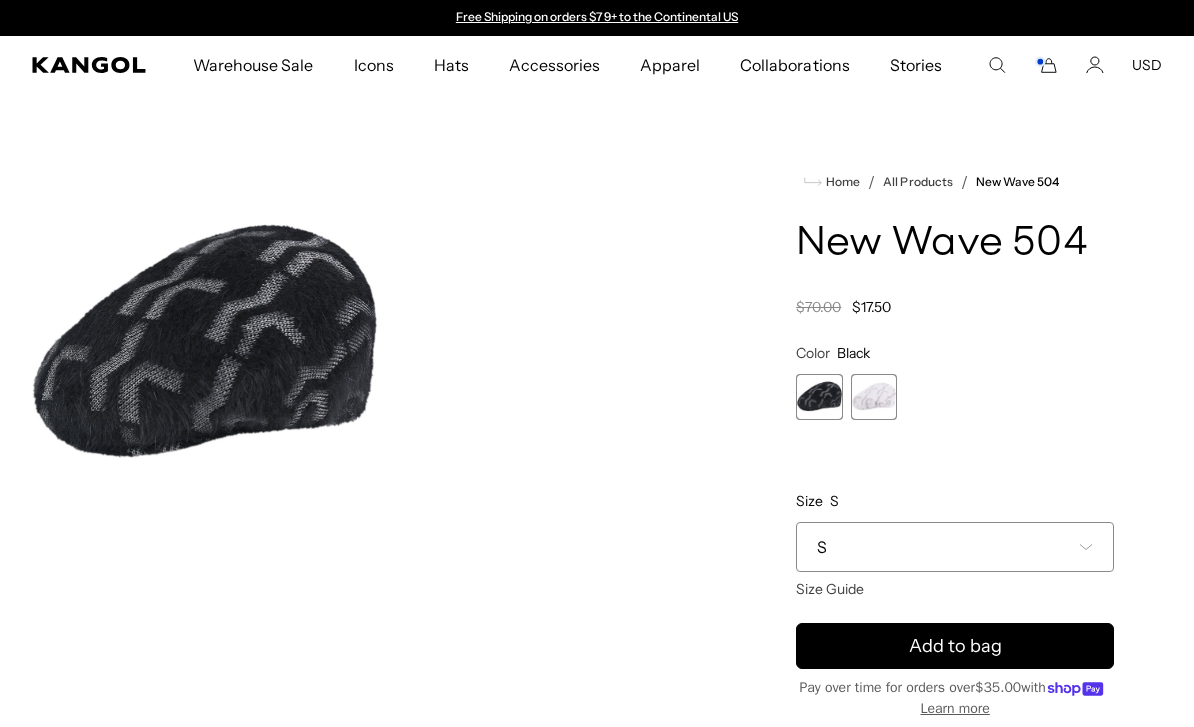 scroll, scrollTop: 0, scrollLeft: 0, axis: both 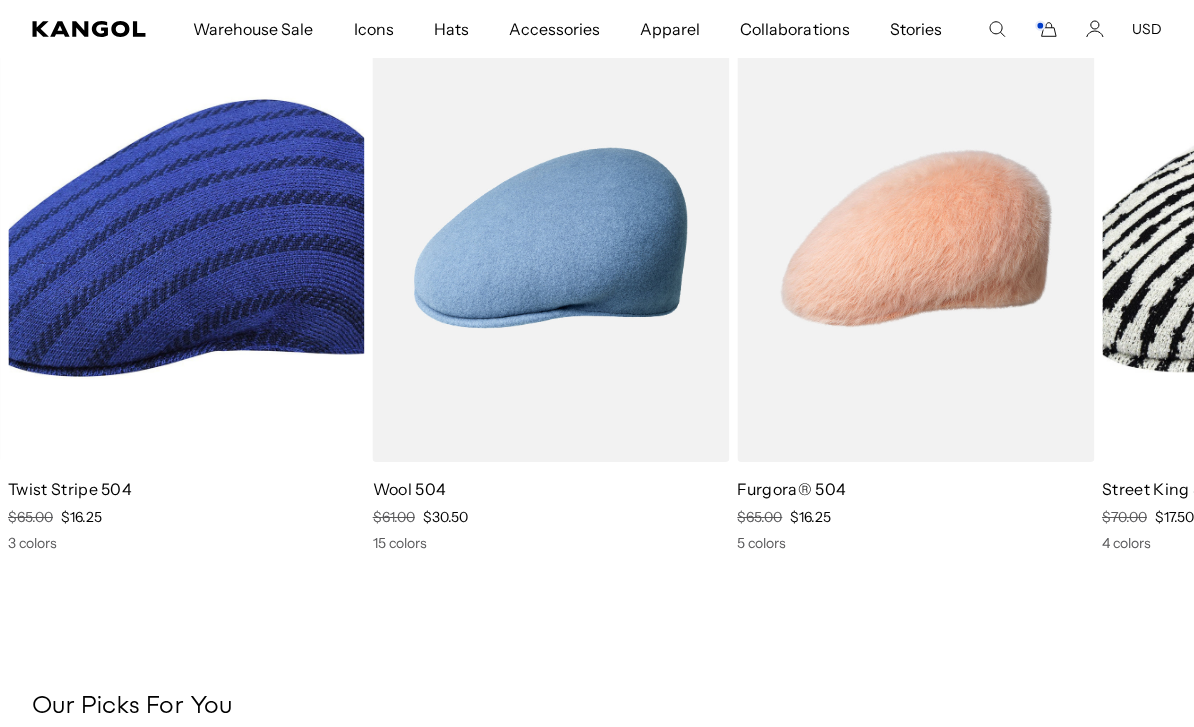 click at bounding box center [0, 0] 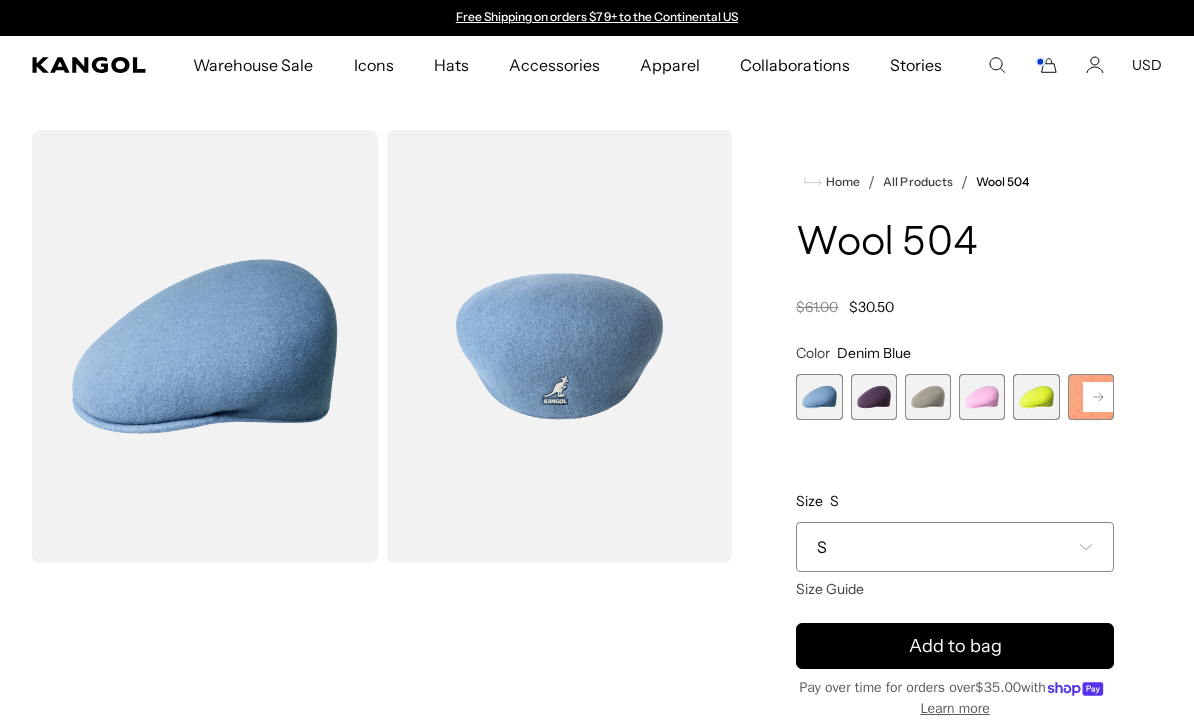 scroll, scrollTop: 0, scrollLeft: 0, axis: both 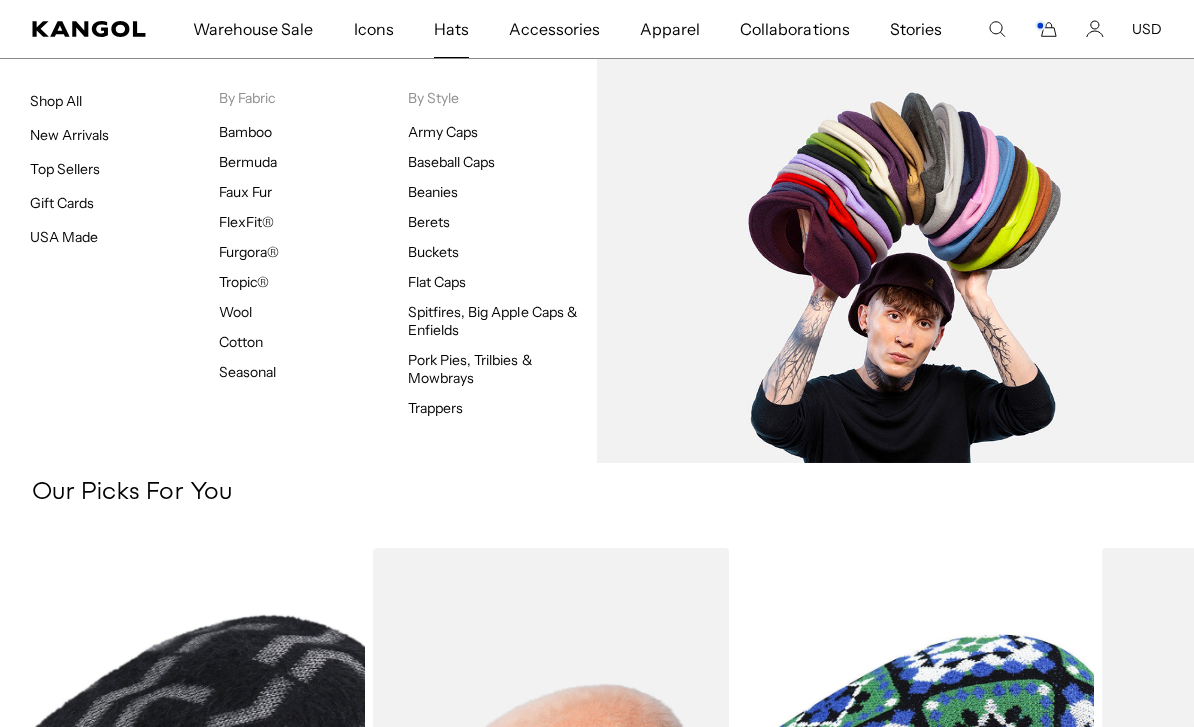 click on "Flat Caps" at bounding box center [437, 282] 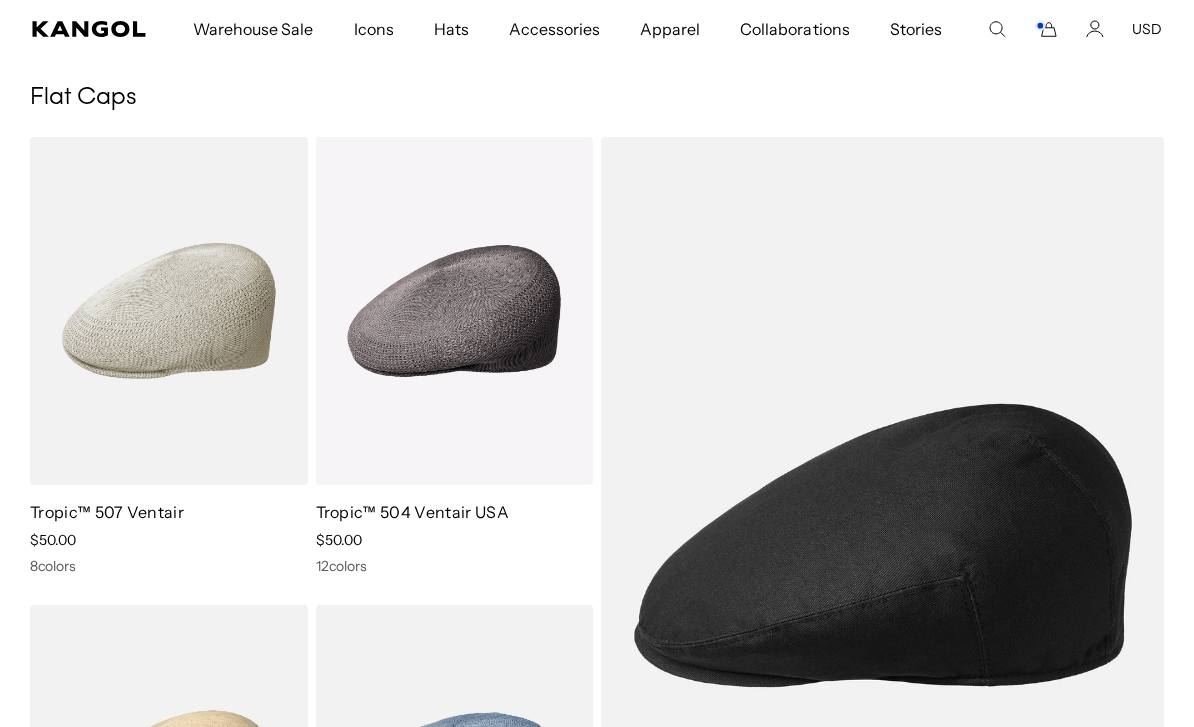 scroll, scrollTop: 195, scrollLeft: 0, axis: vertical 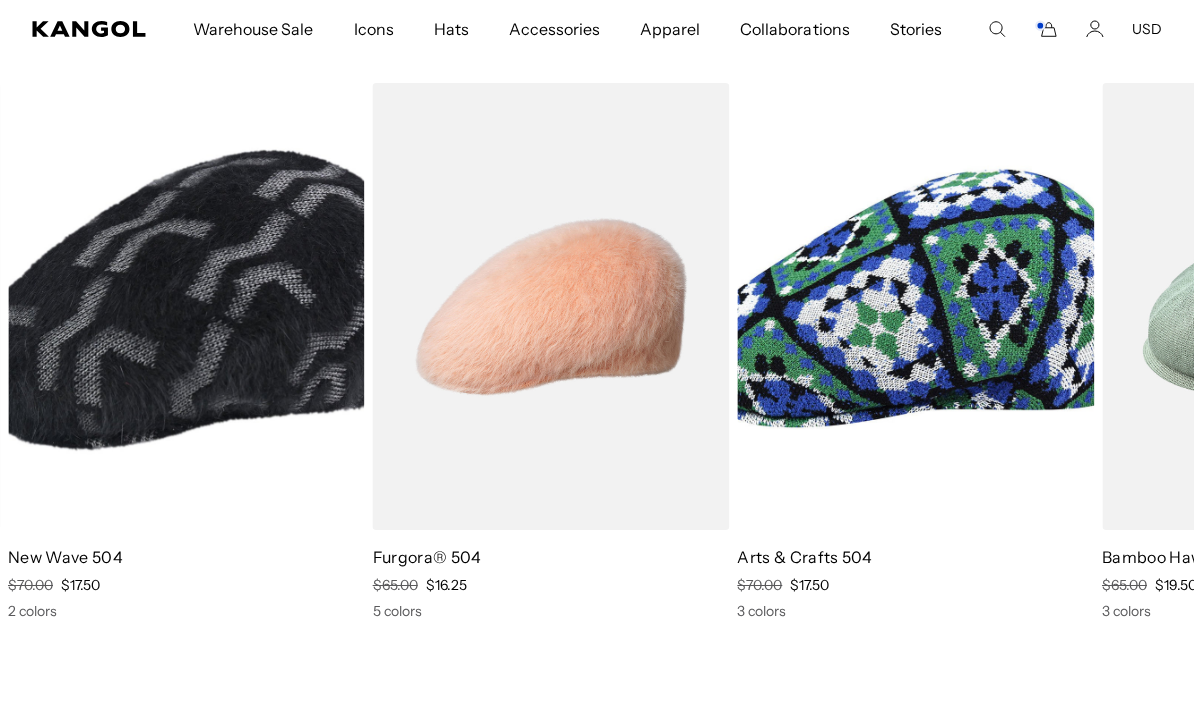 click at bounding box center (0, 0) 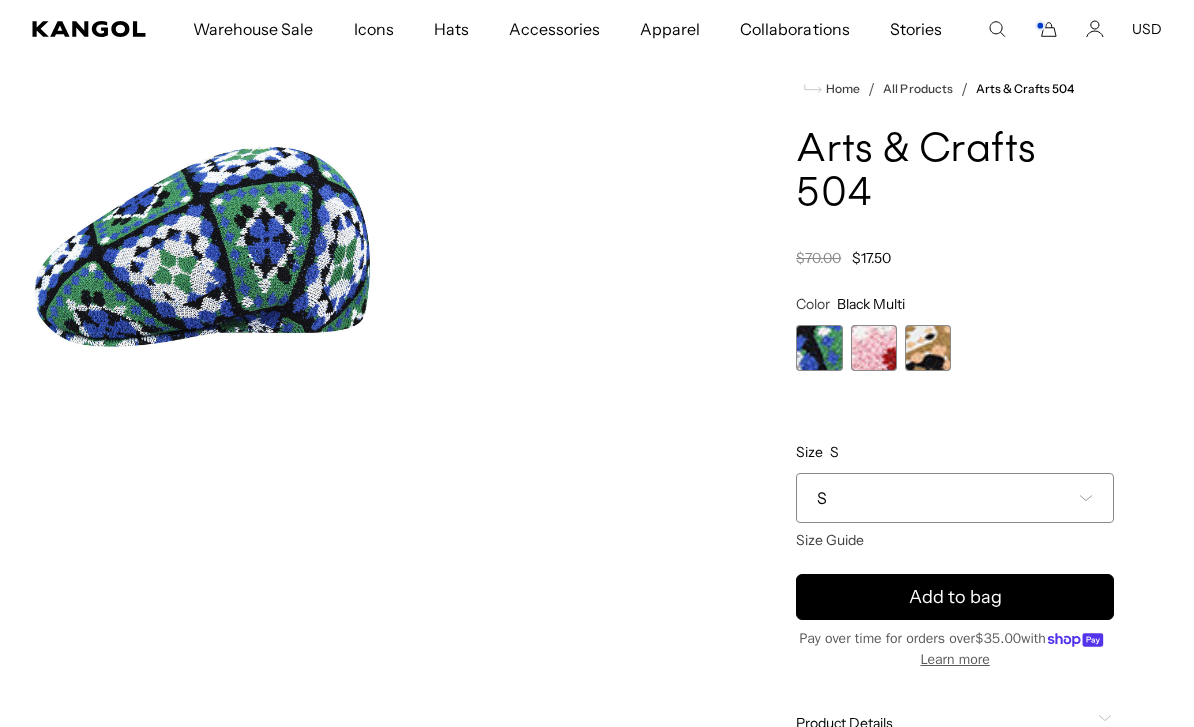scroll, scrollTop: 146, scrollLeft: 0, axis: vertical 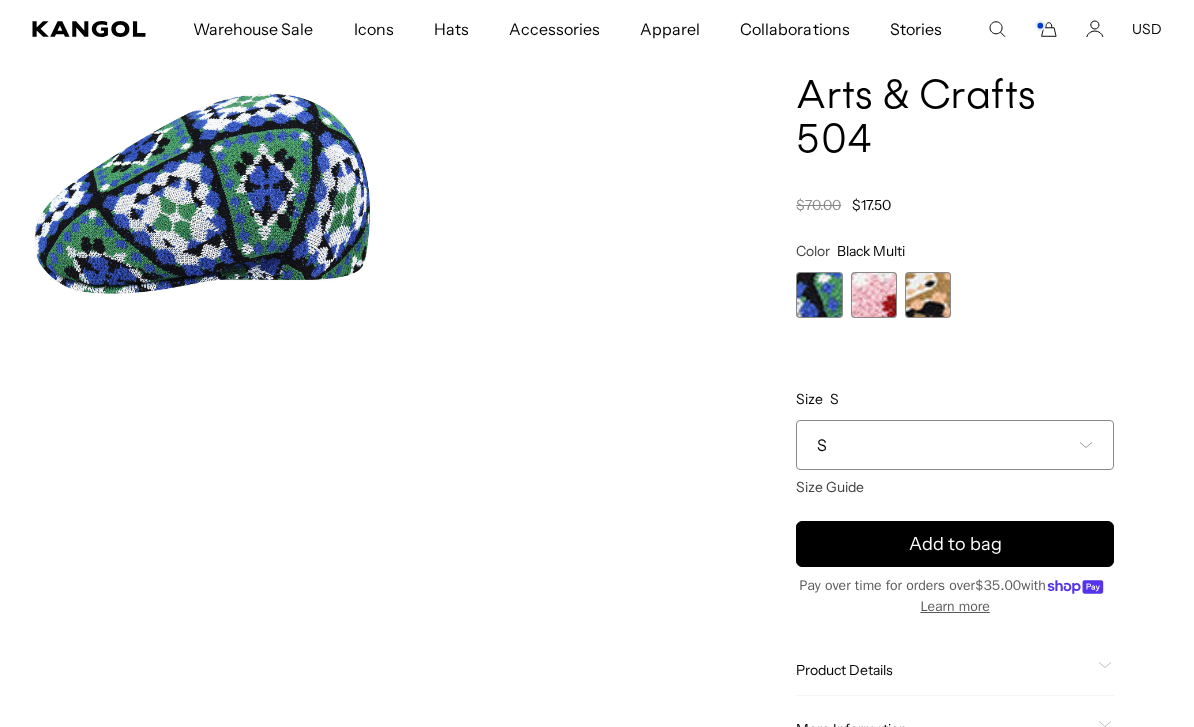 click at bounding box center [874, 295] 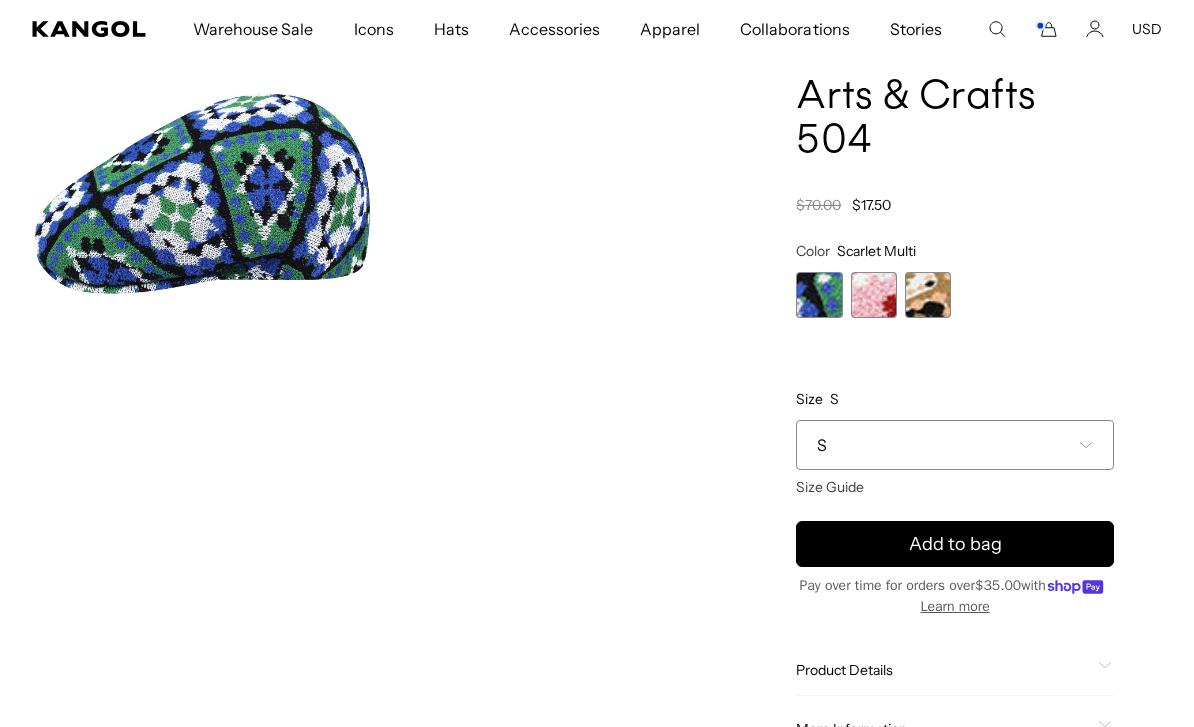 scroll, scrollTop: 0, scrollLeft: 0, axis: both 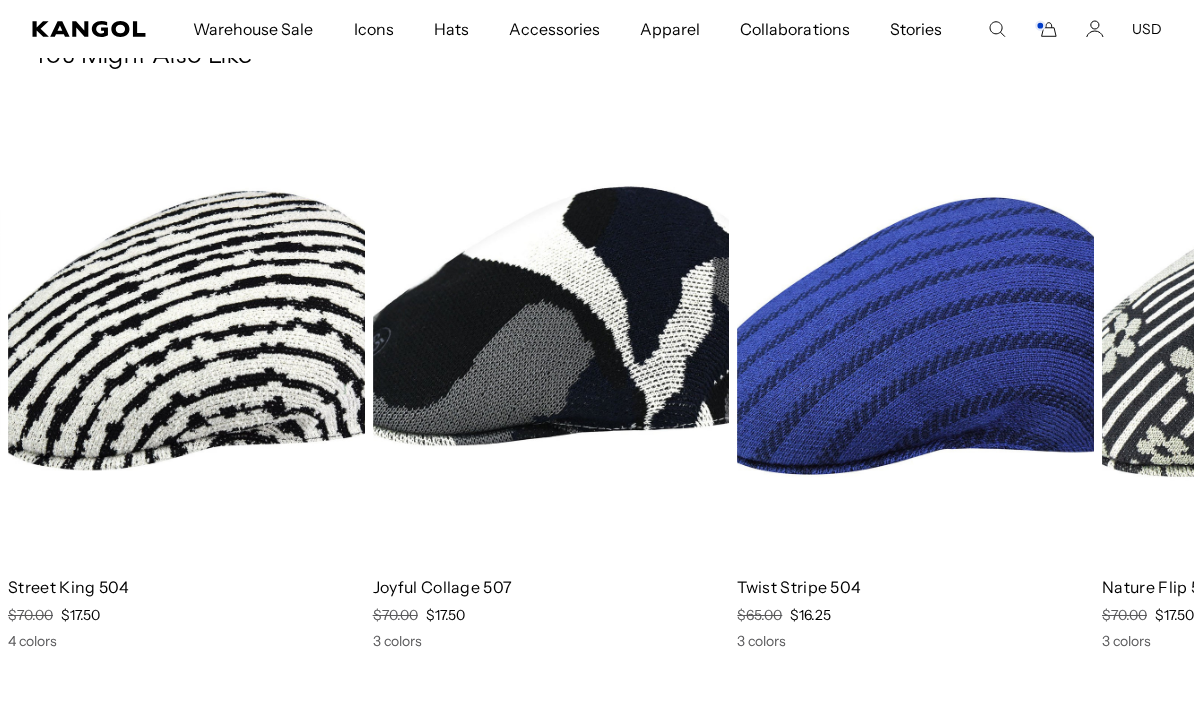 click at bounding box center [0, 0] 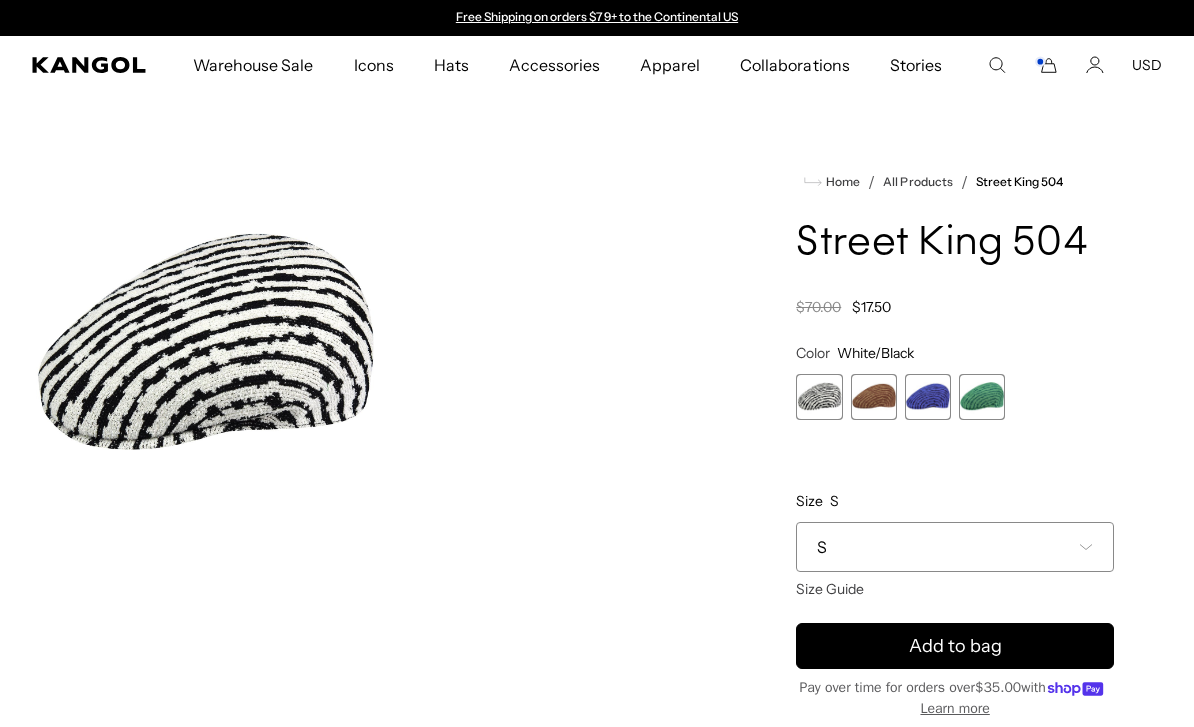 scroll, scrollTop: 0, scrollLeft: 0, axis: both 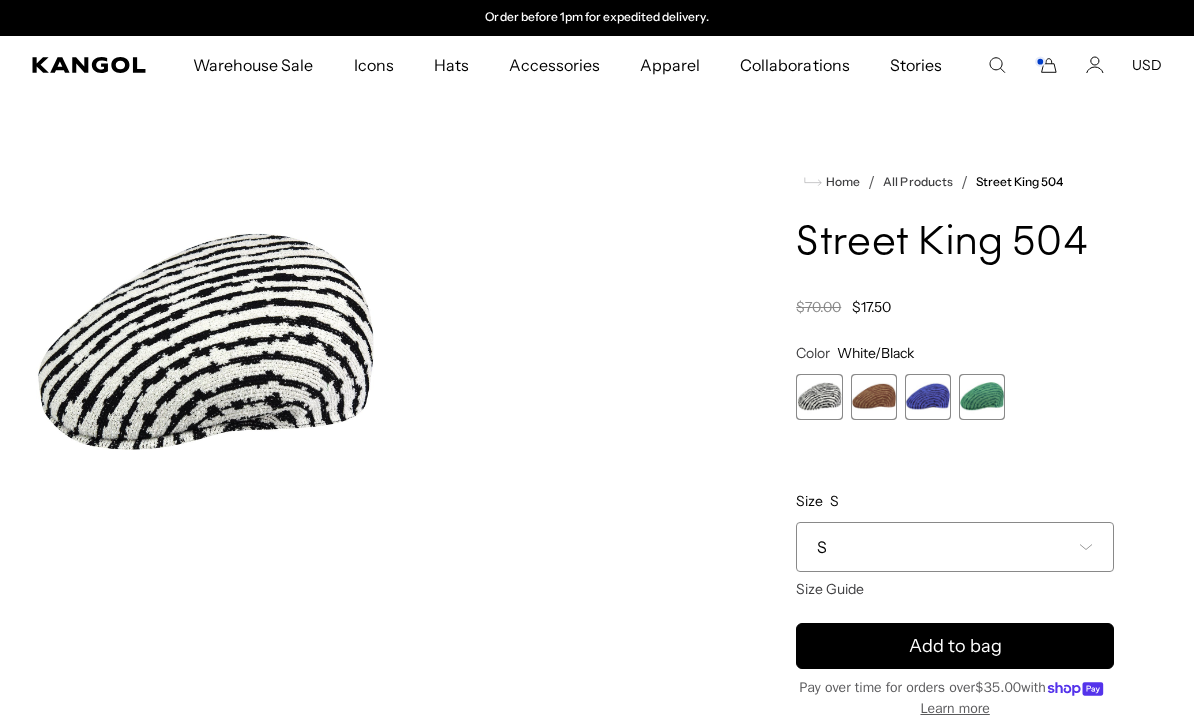 click at bounding box center (874, 397) 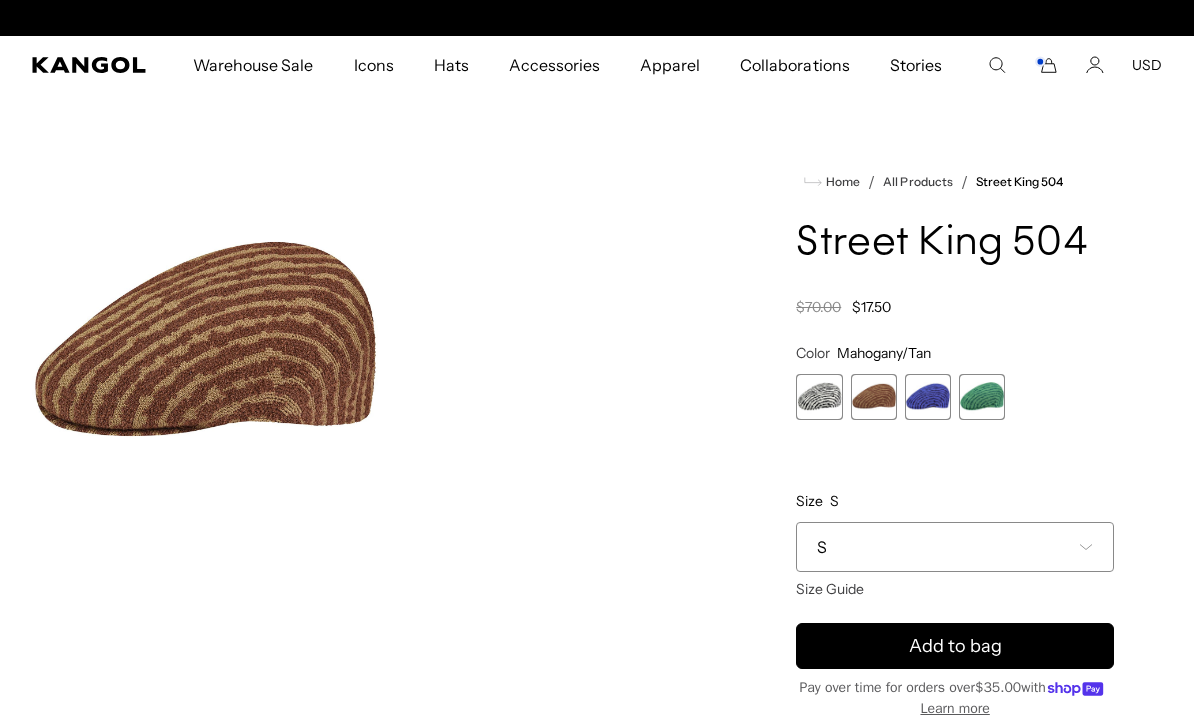 click at bounding box center (928, 397) 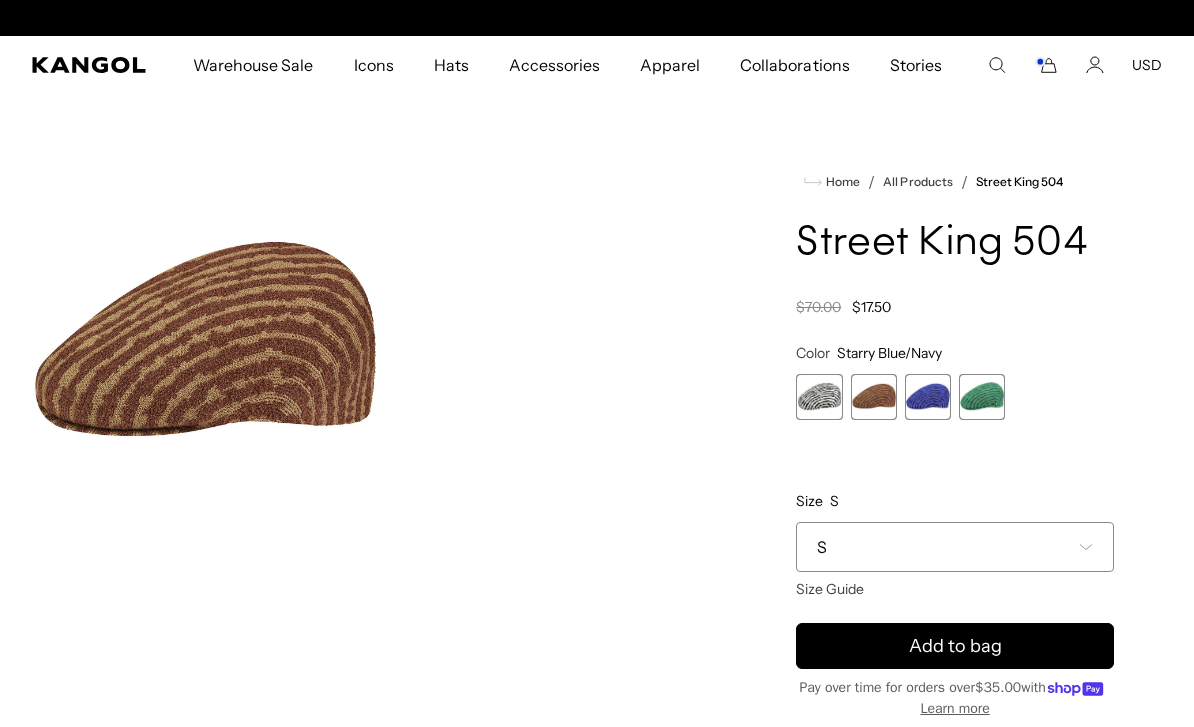 scroll, scrollTop: 0, scrollLeft: 0, axis: both 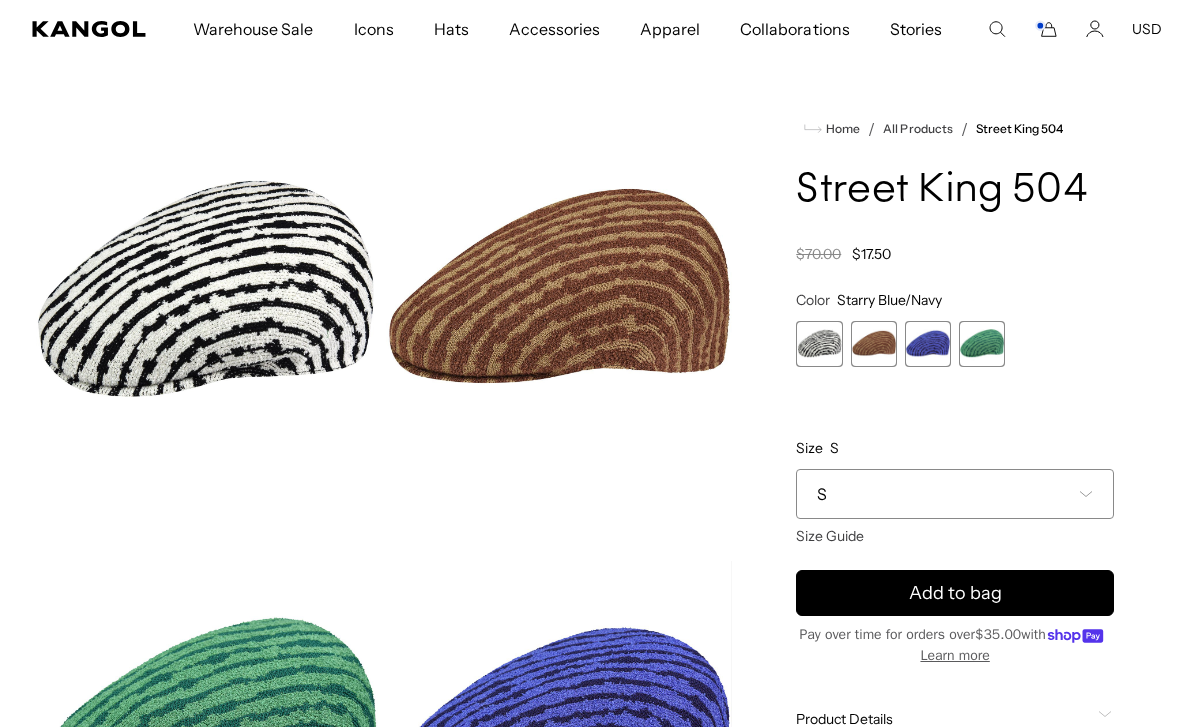 click at bounding box center [819, 344] 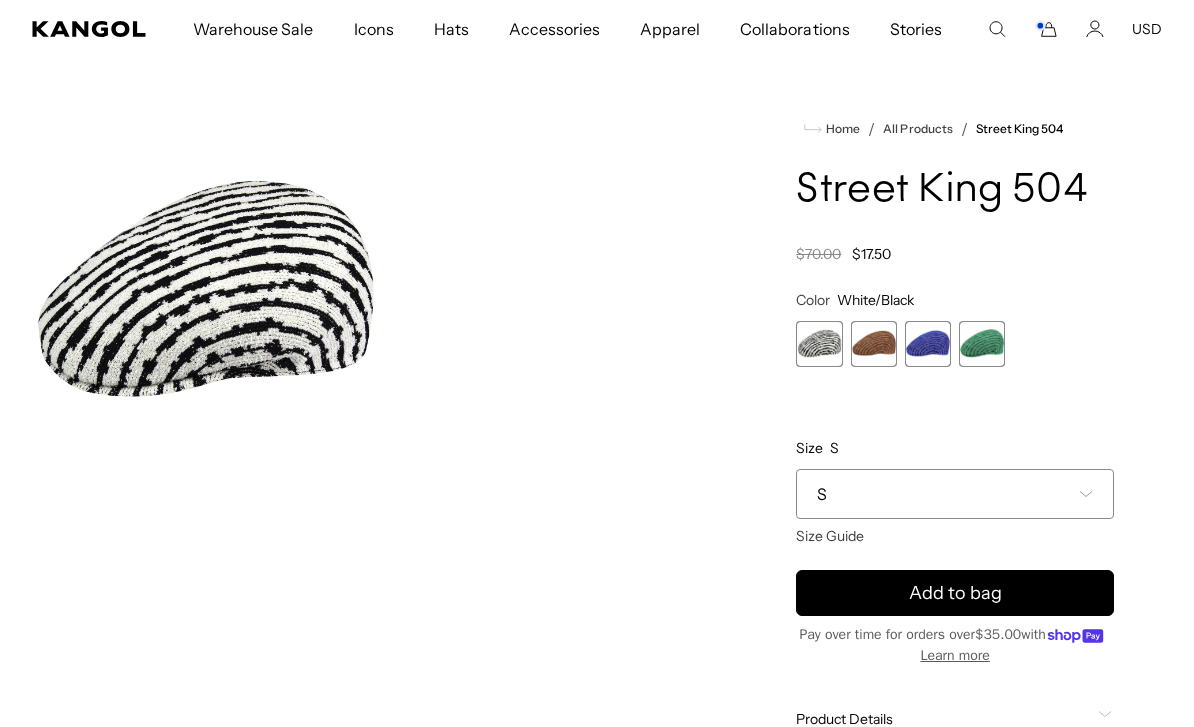 click on "S" at bounding box center (955, 494) 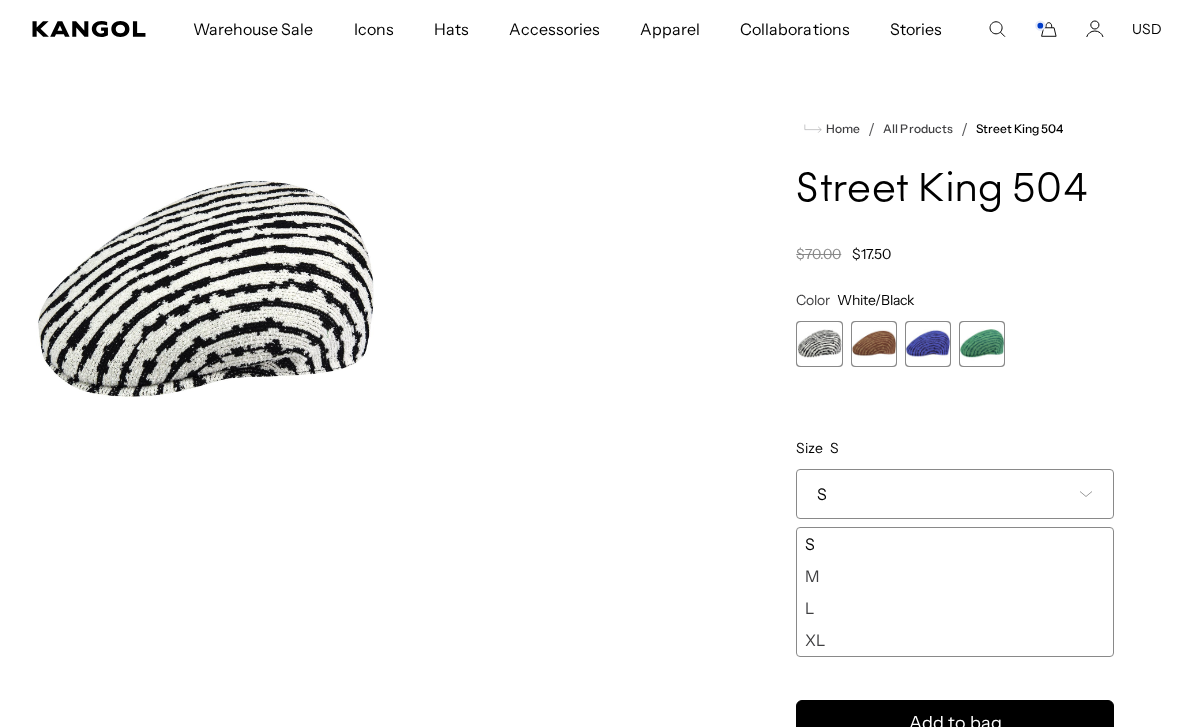 click on "M" at bounding box center (955, 576) 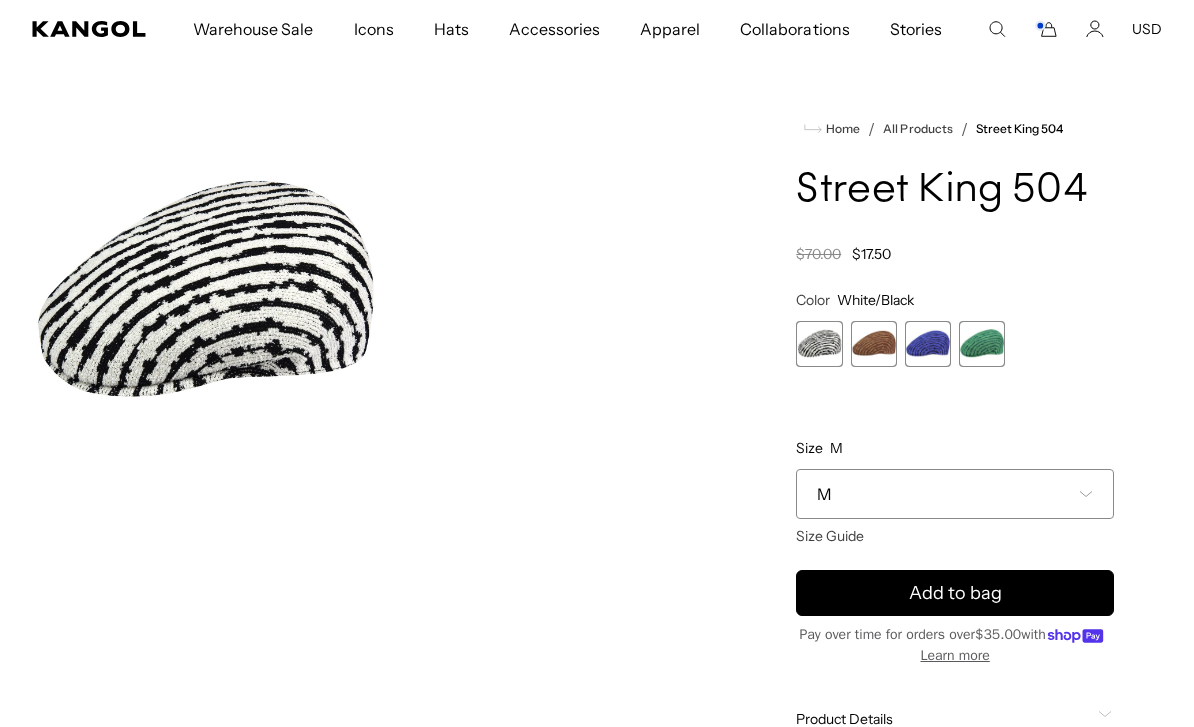 scroll, scrollTop: 0, scrollLeft: 412, axis: horizontal 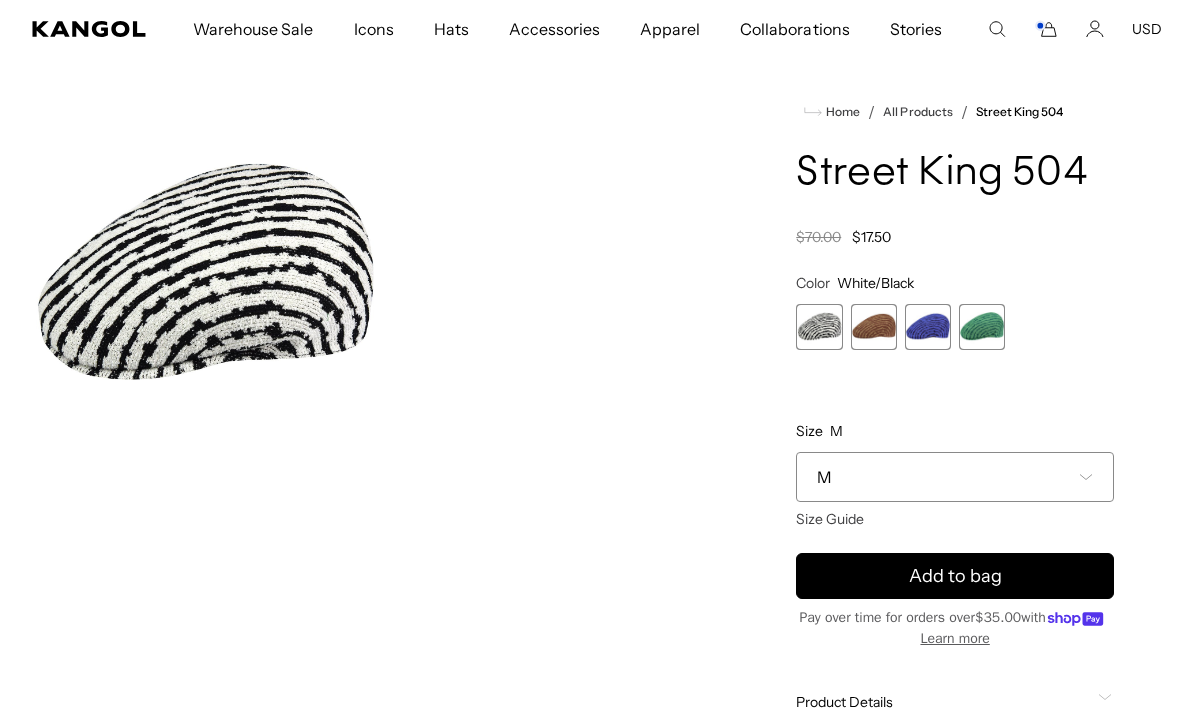 click on "Add to bag" at bounding box center (955, 576) 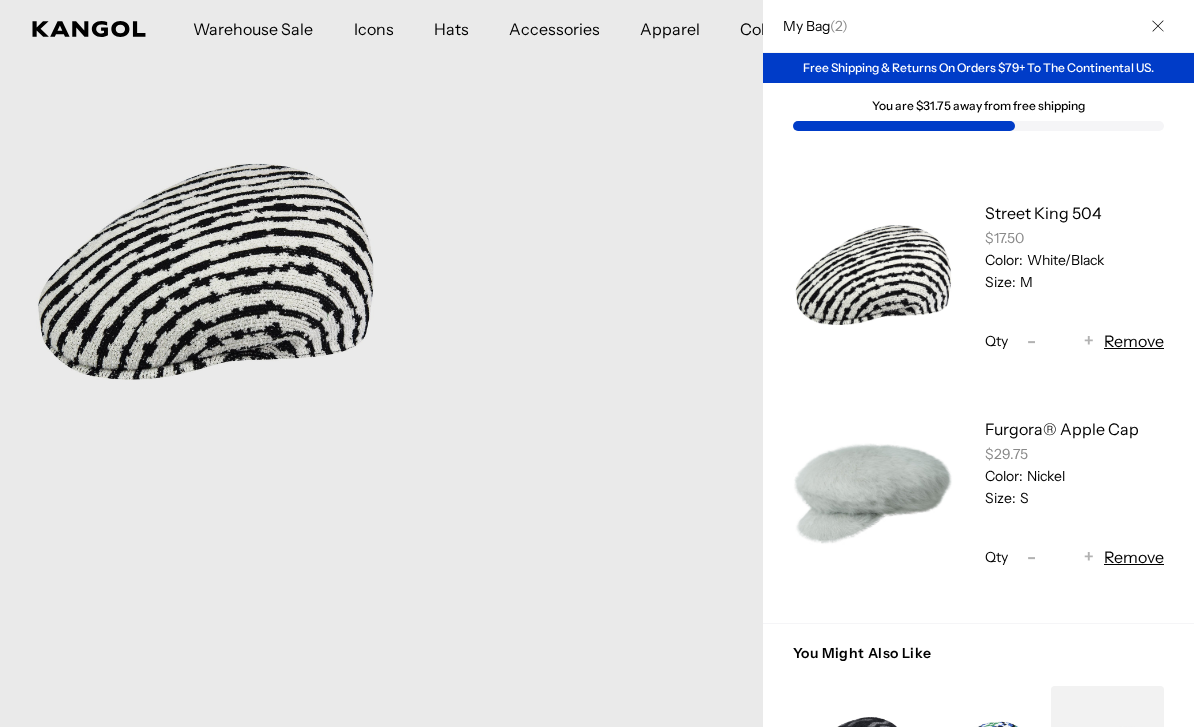 scroll, scrollTop: 0, scrollLeft: 0, axis: both 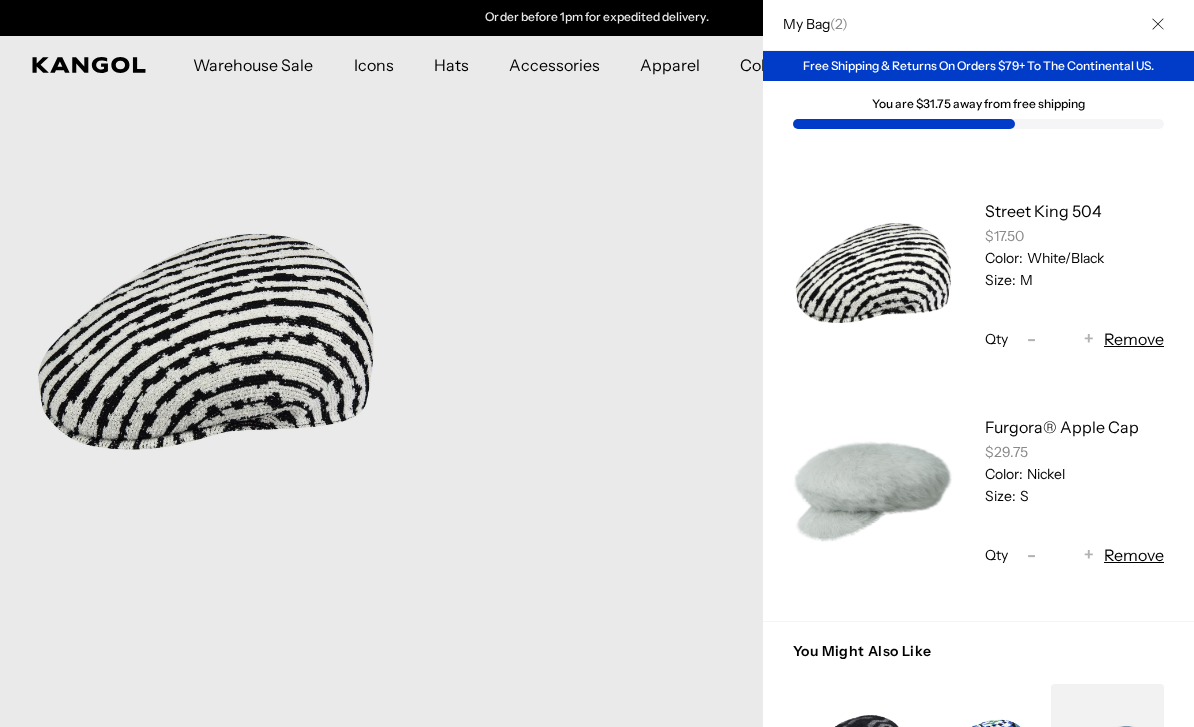 click at bounding box center [1158, 24] 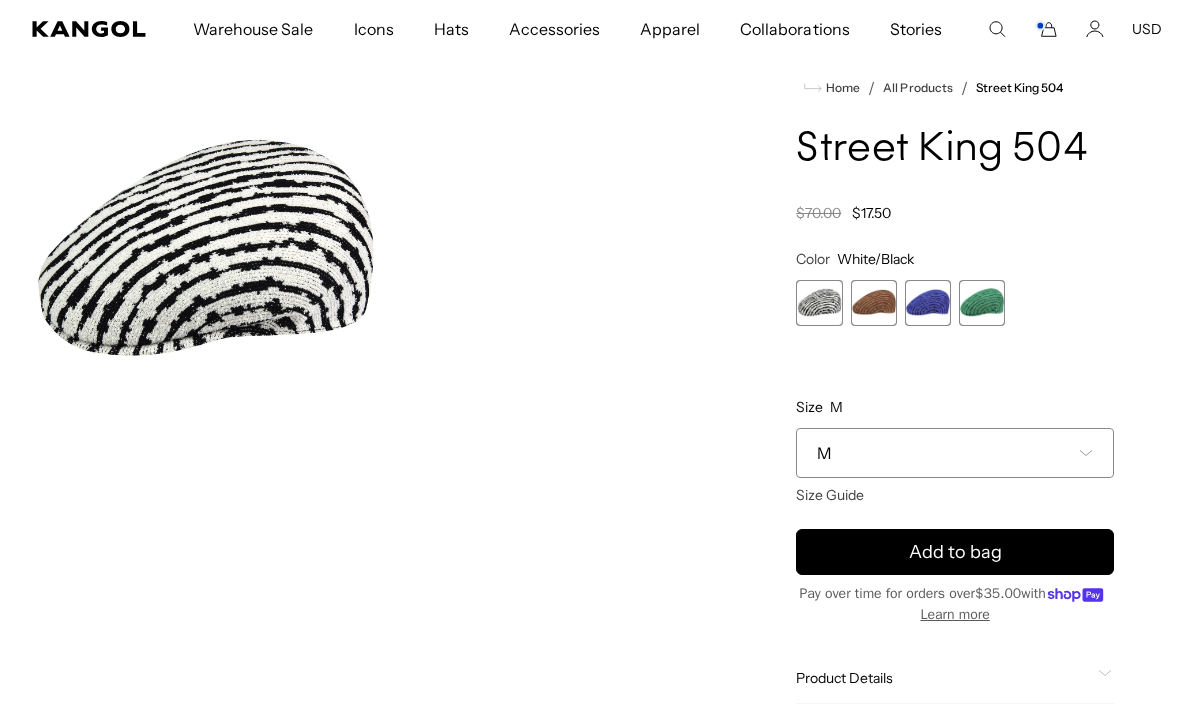 scroll, scrollTop: 0, scrollLeft: 0, axis: both 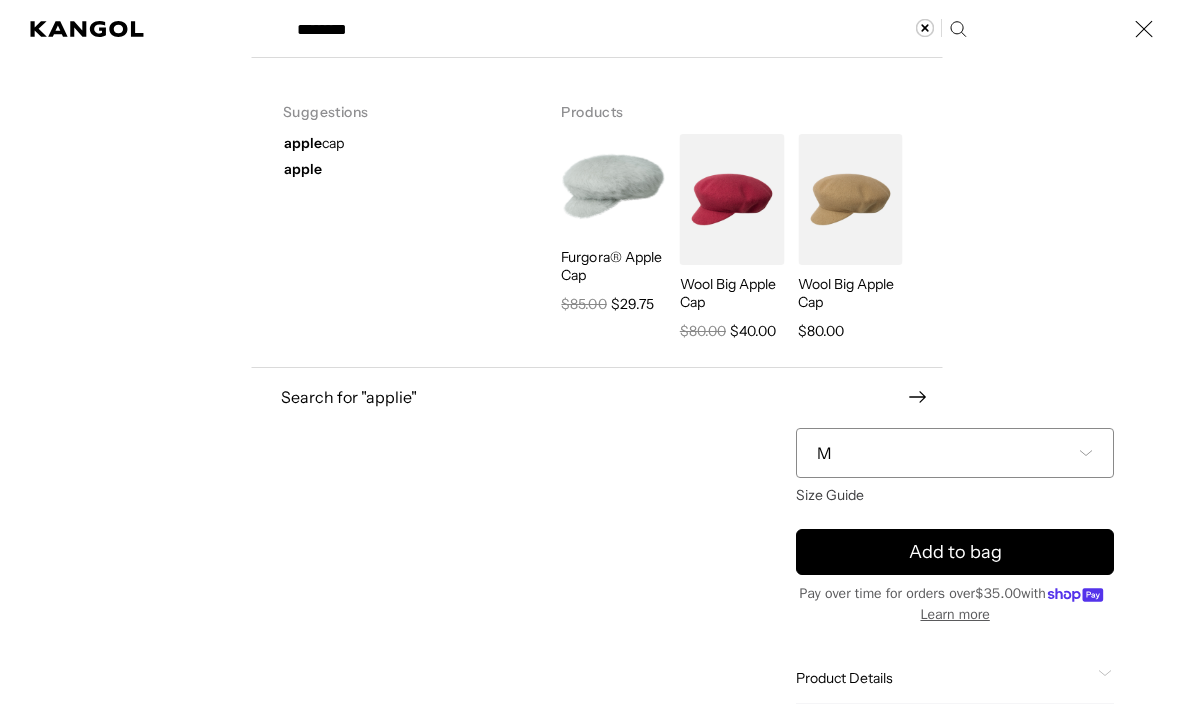 type on "*********" 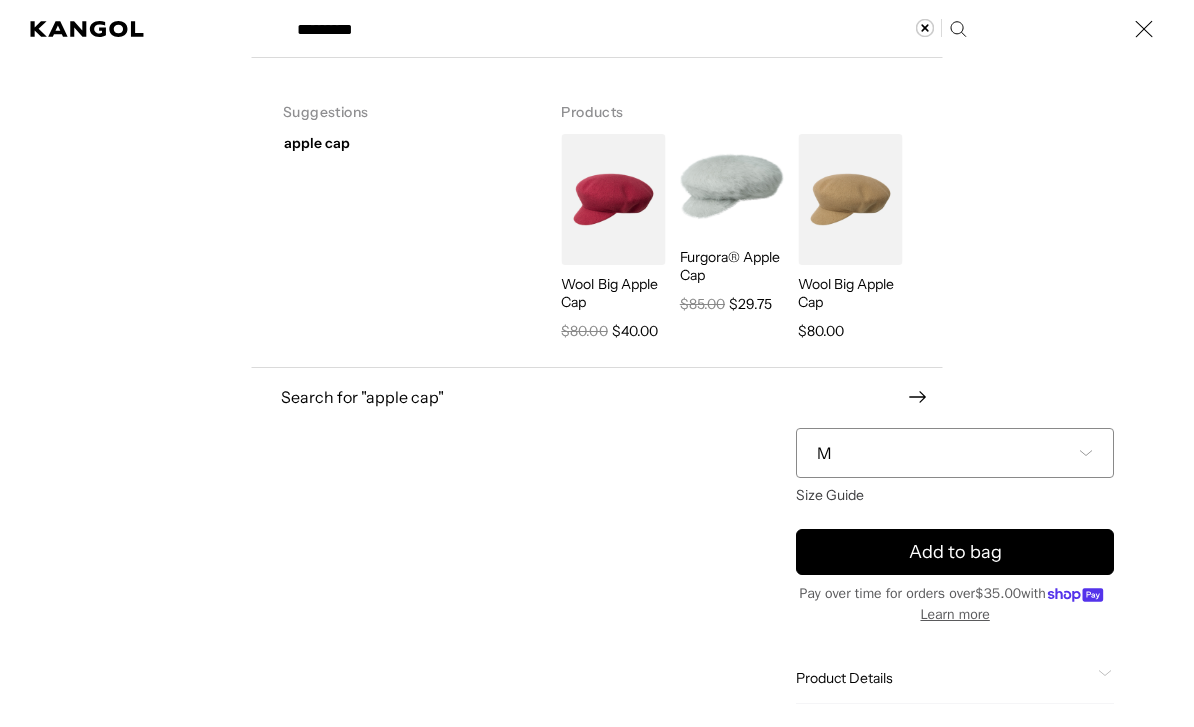 scroll, scrollTop: 0, scrollLeft: 412, axis: horizontal 